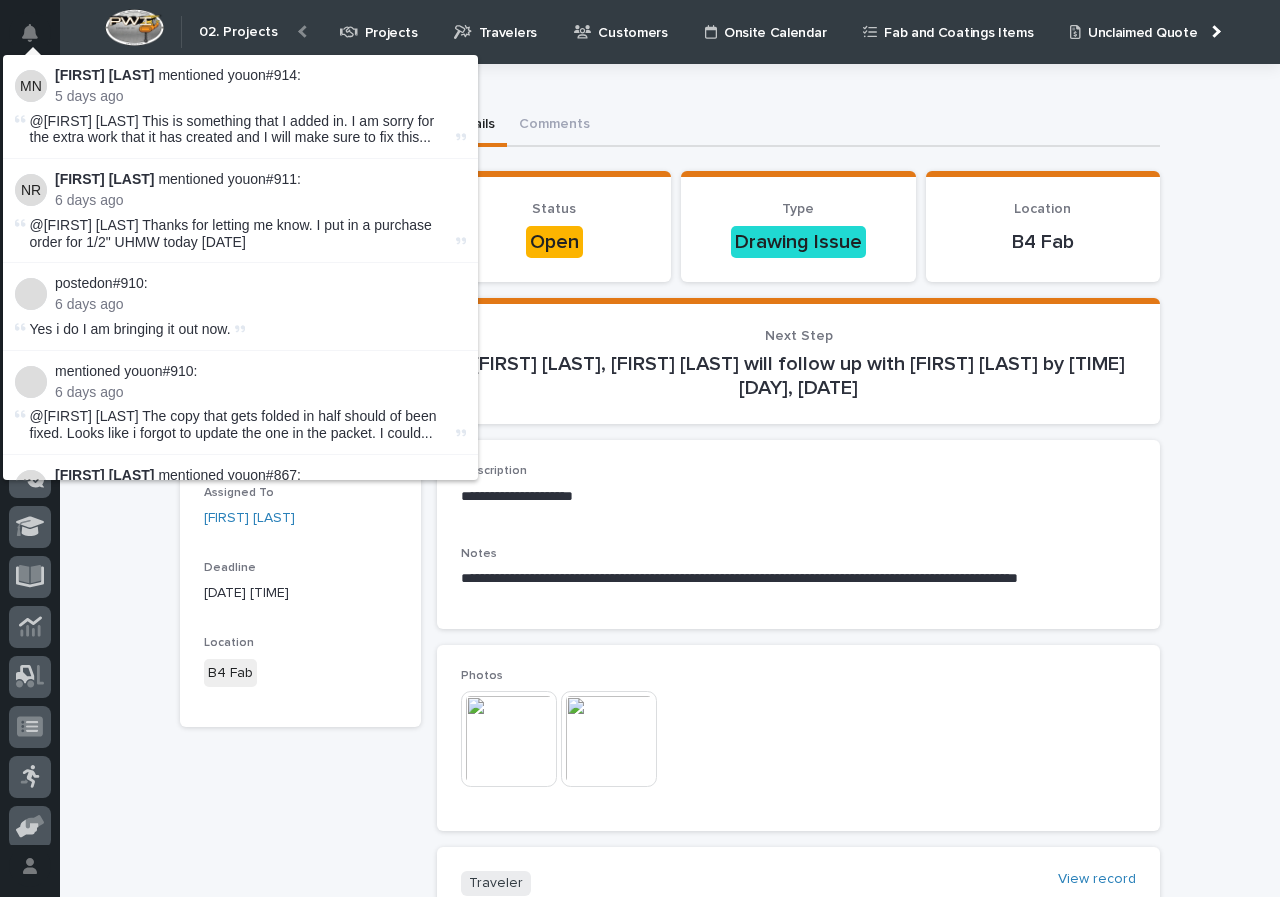 scroll, scrollTop: 0, scrollLeft: 0, axis: both 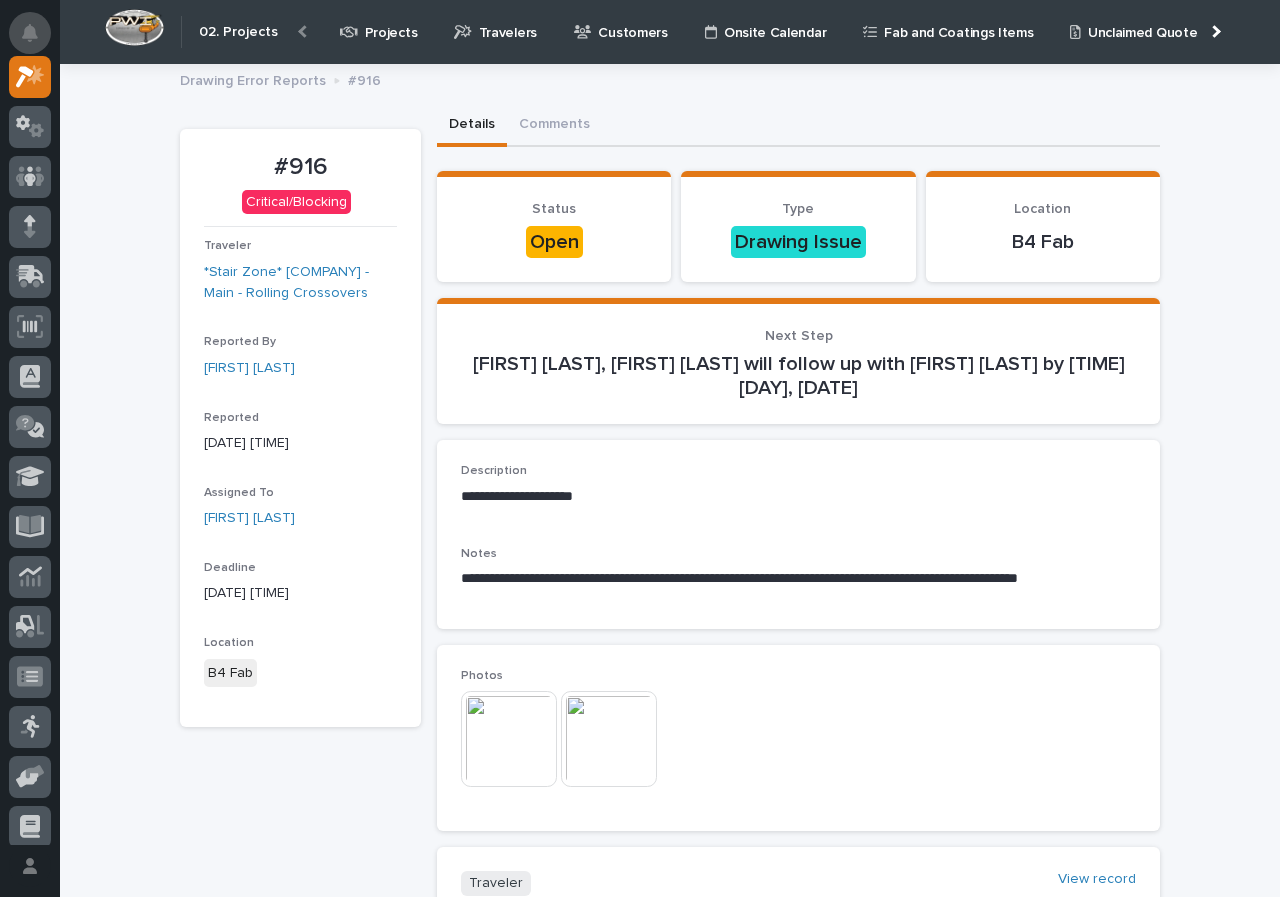 click at bounding box center [30, 33] 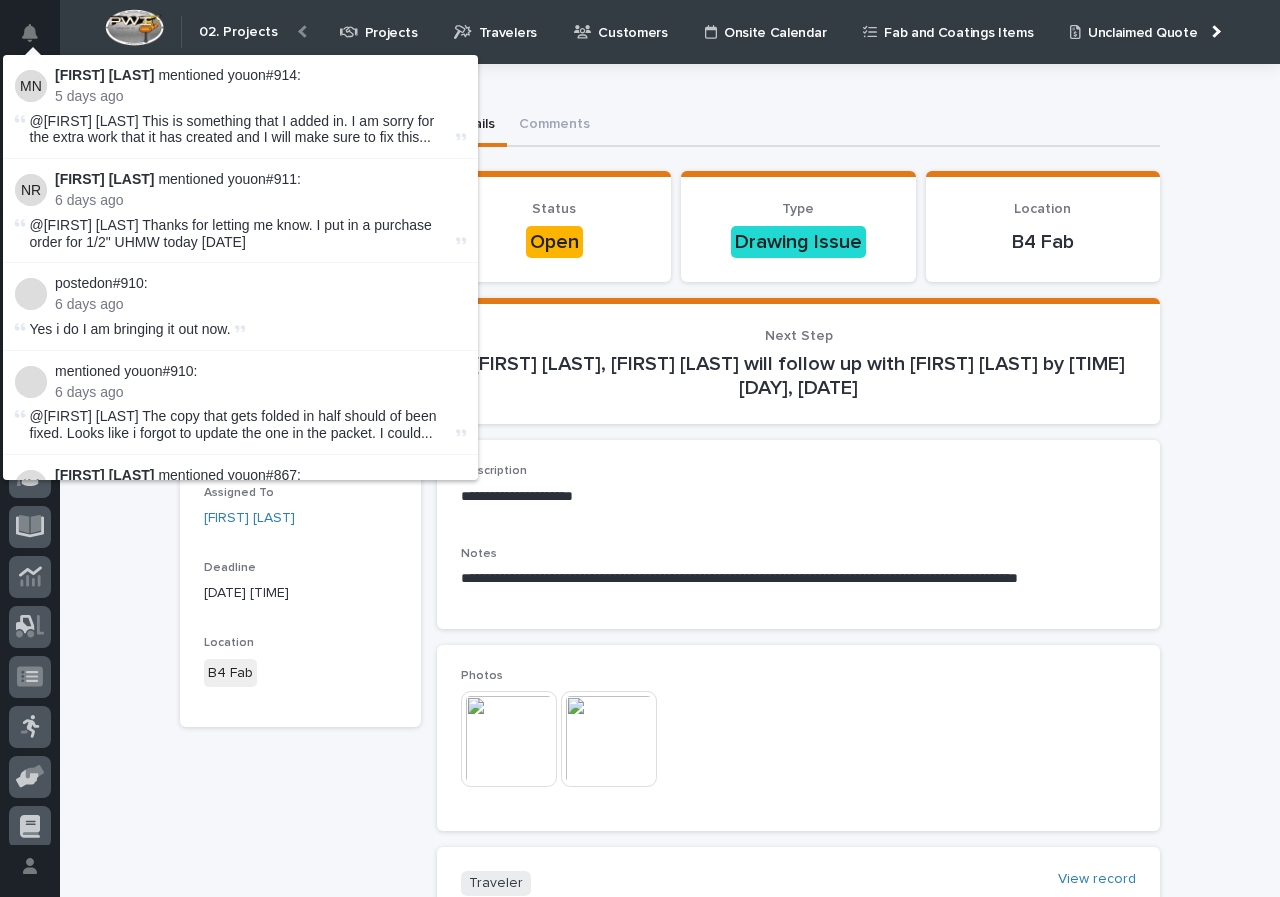 click at bounding box center (30, 33) 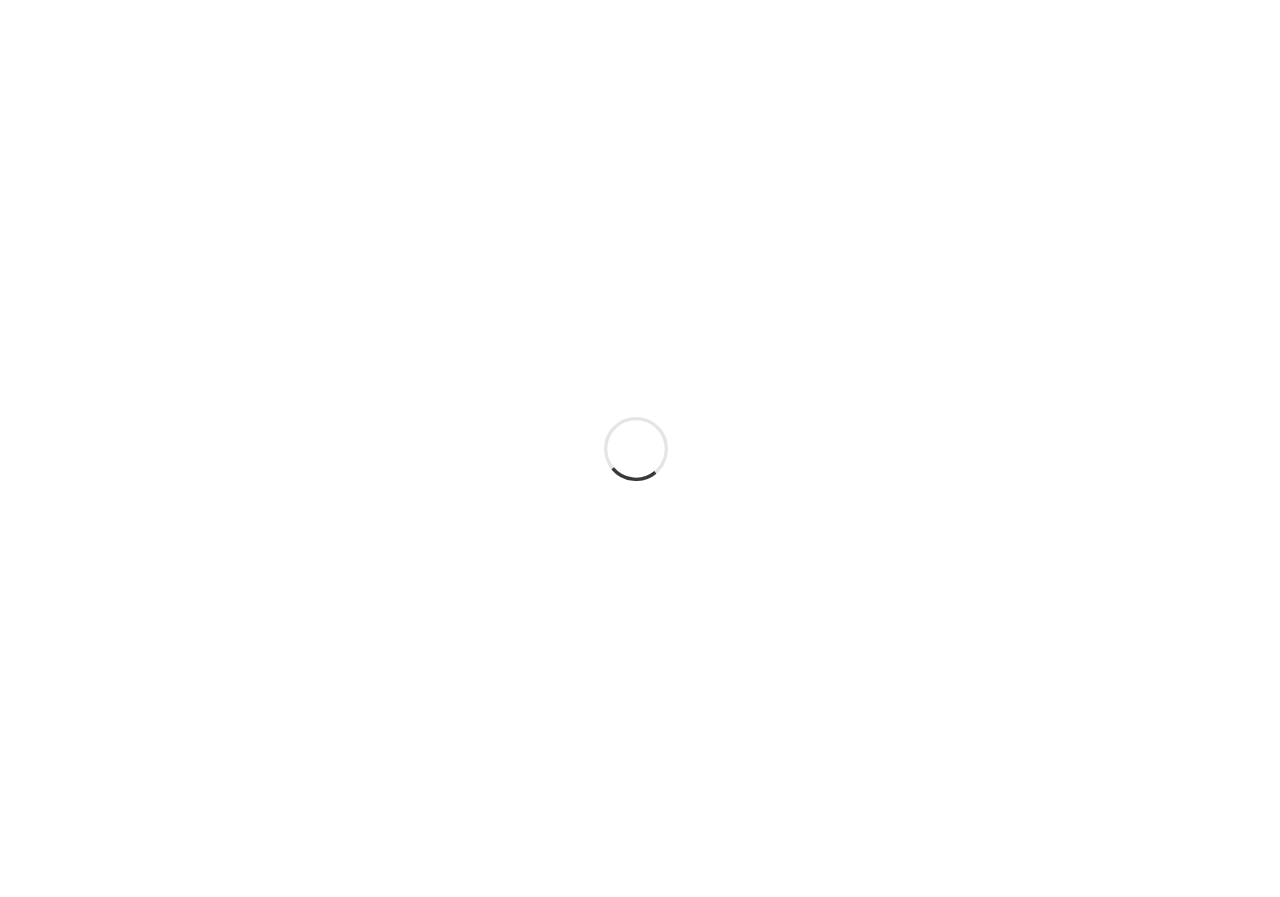 scroll, scrollTop: 0, scrollLeft: 0, axis: both 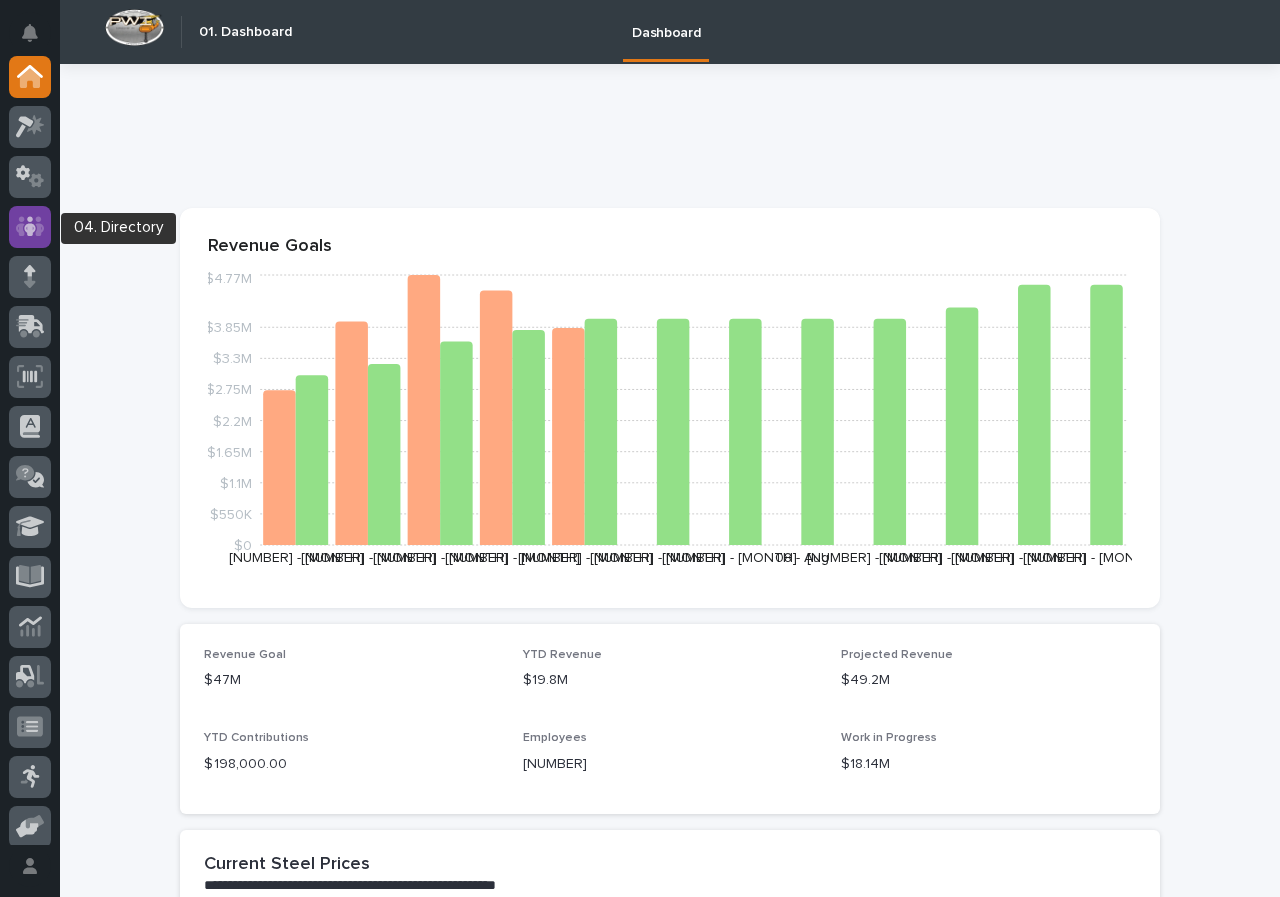 click at bounding box center [30, 226] 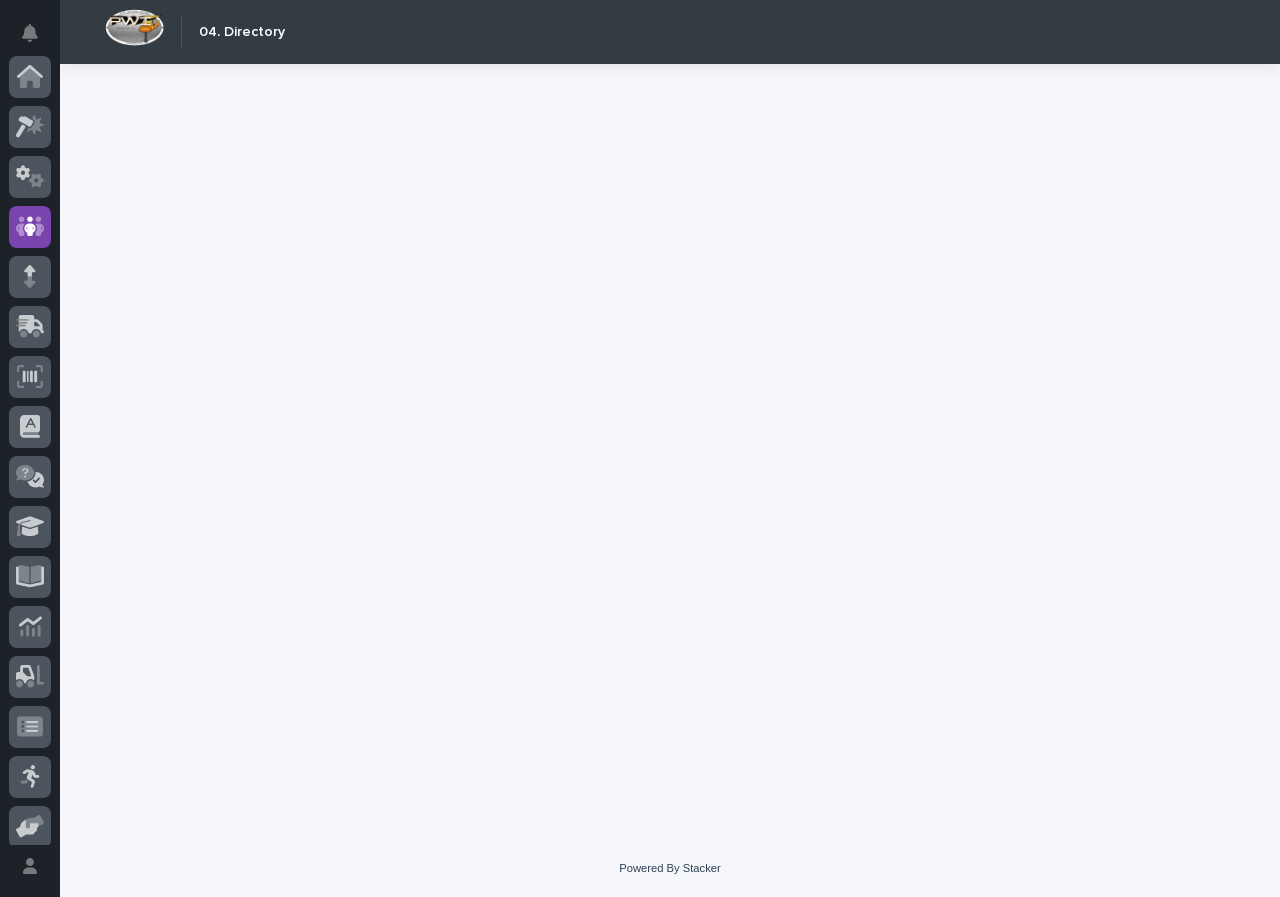 scroll, scrollTop: 150, scrollLeft: 0, axis: vertical 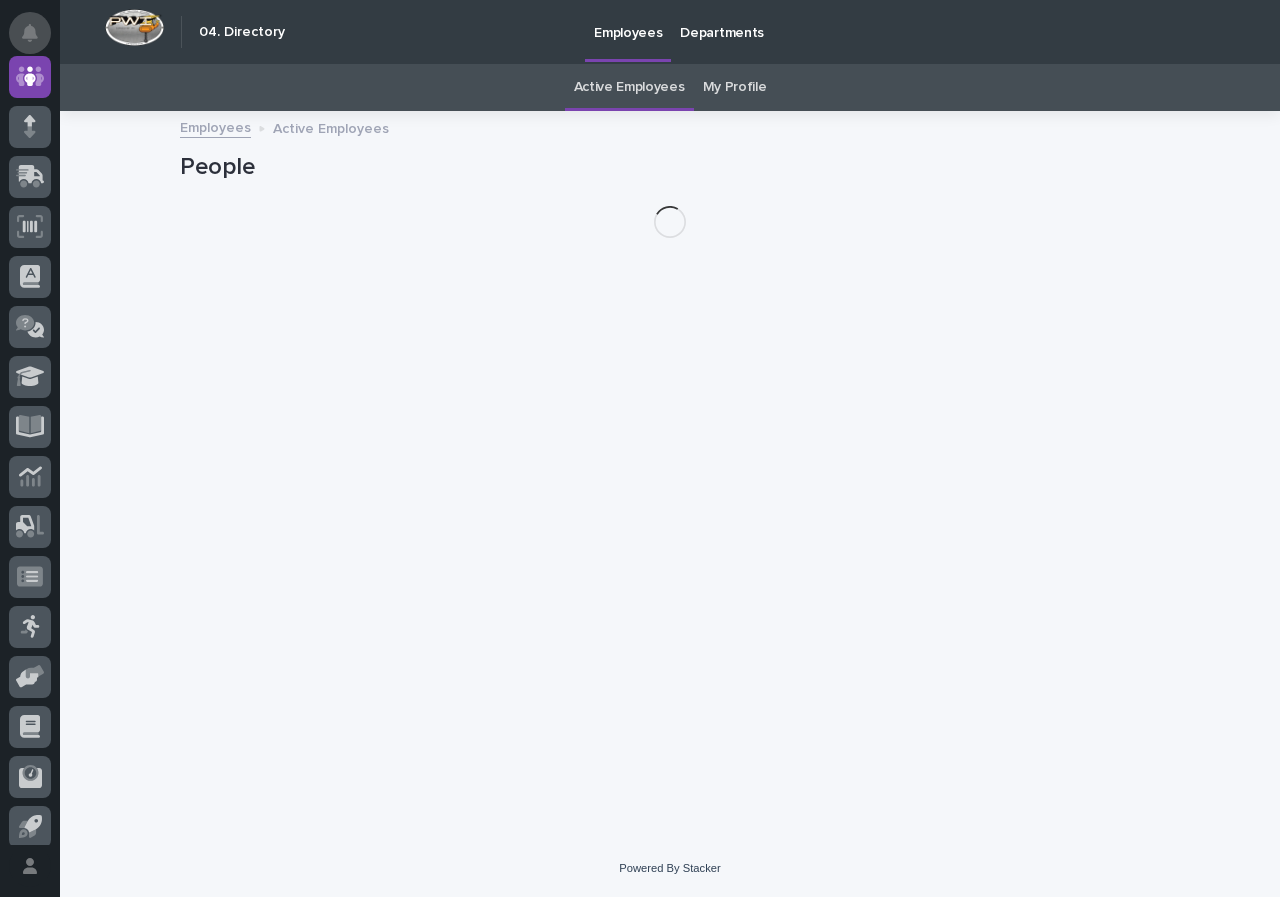 click at bounding box center (30, 33) 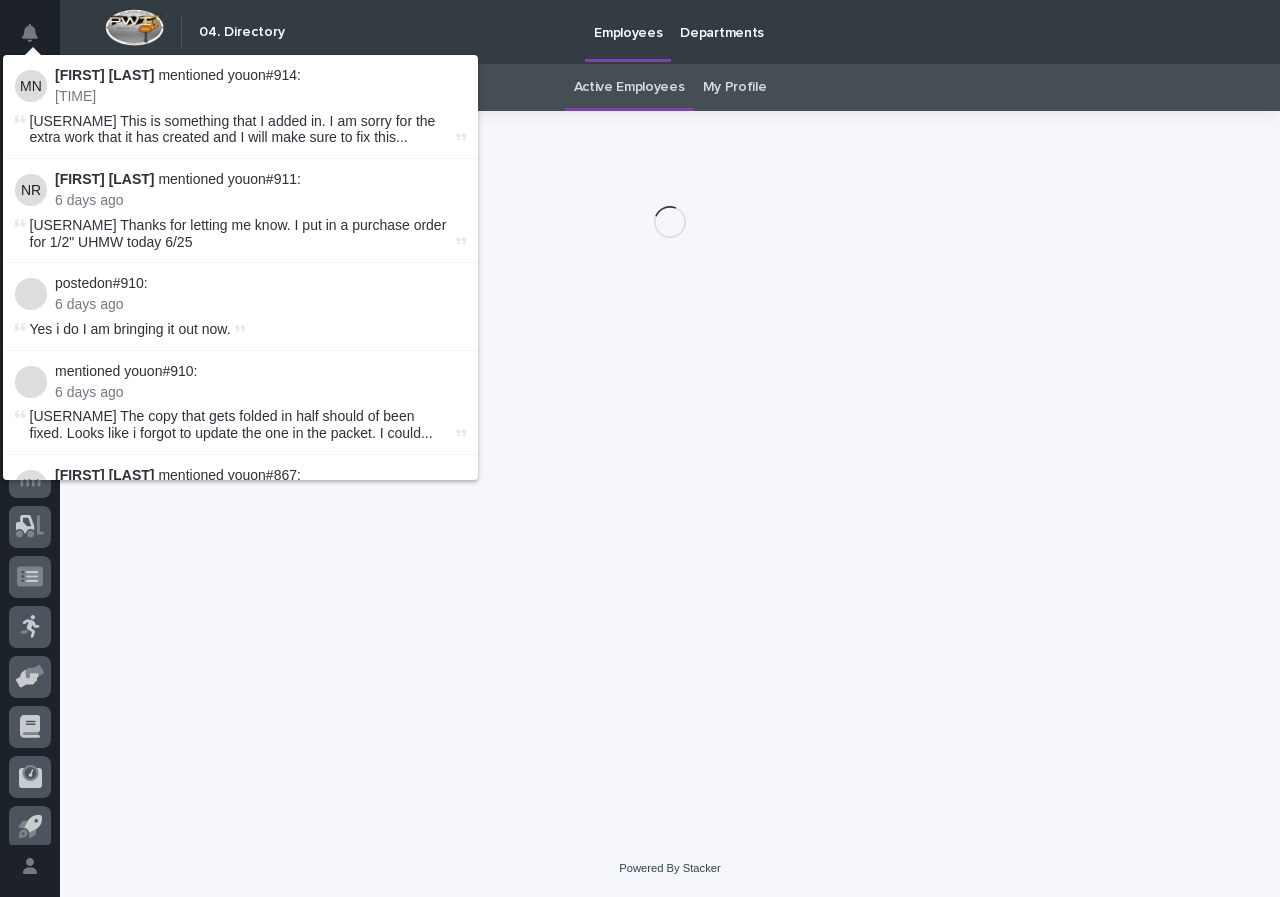 click at bounding box center (30, 33) 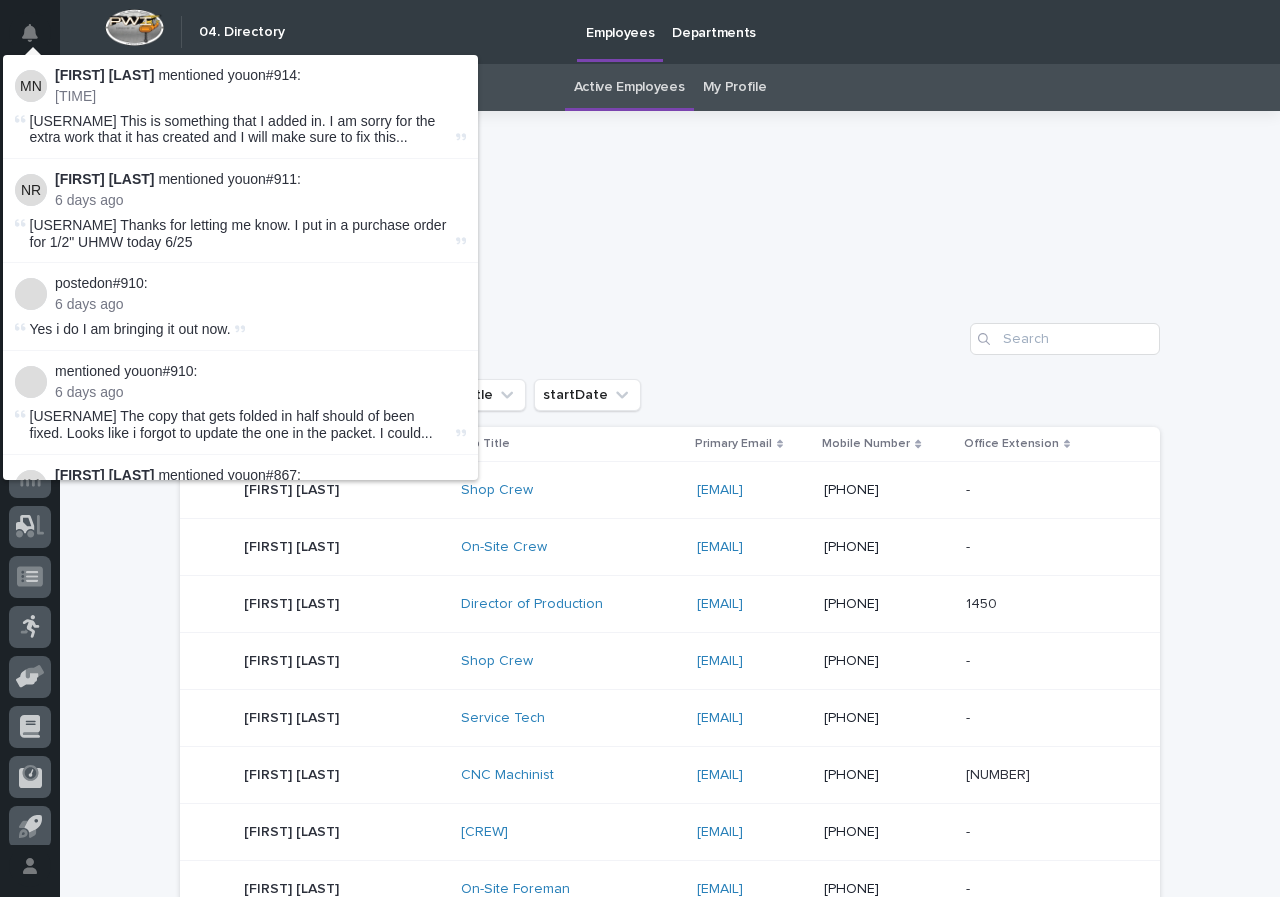 click on "People" at bounding box center (670, 331) 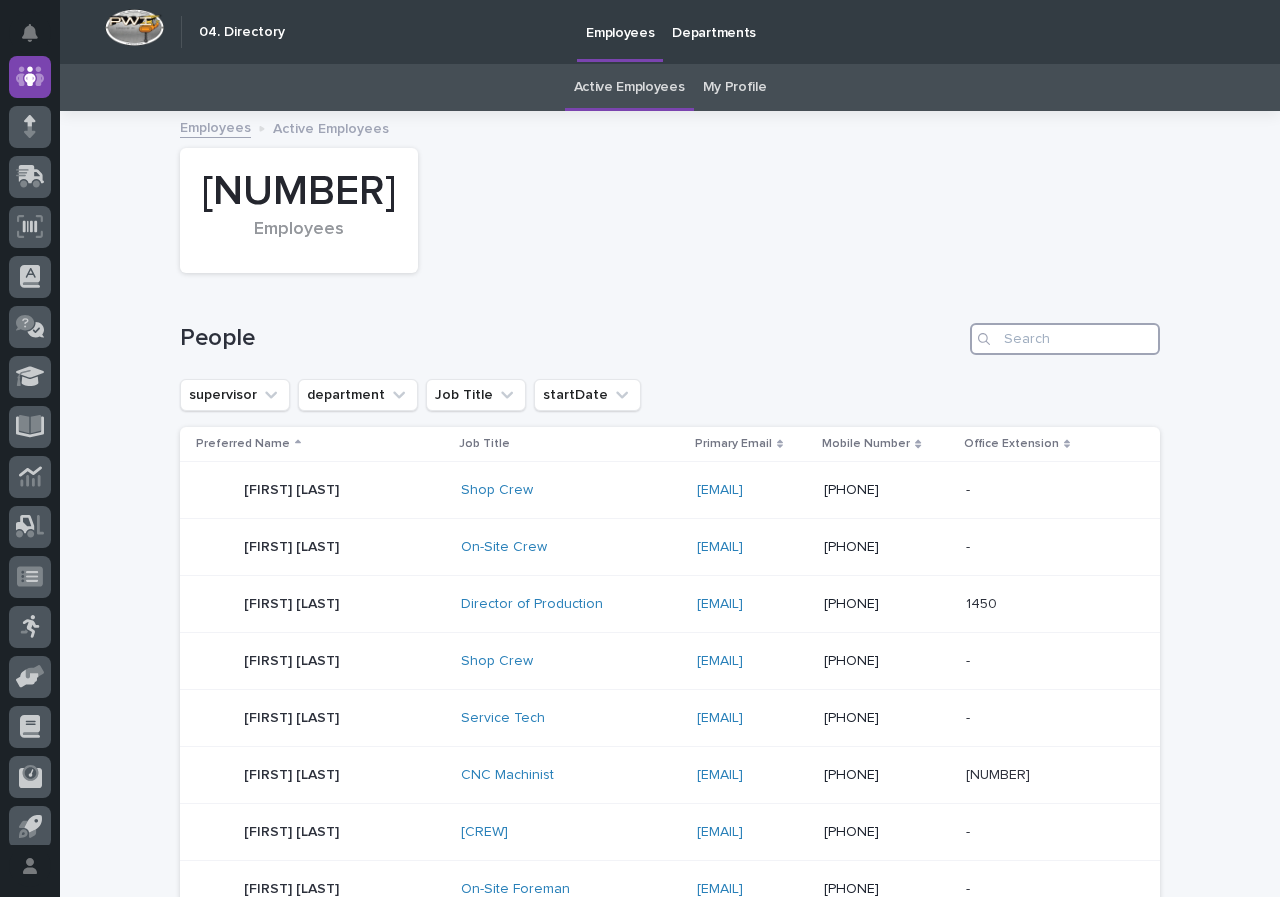 click at bounding box center (1065, 339) 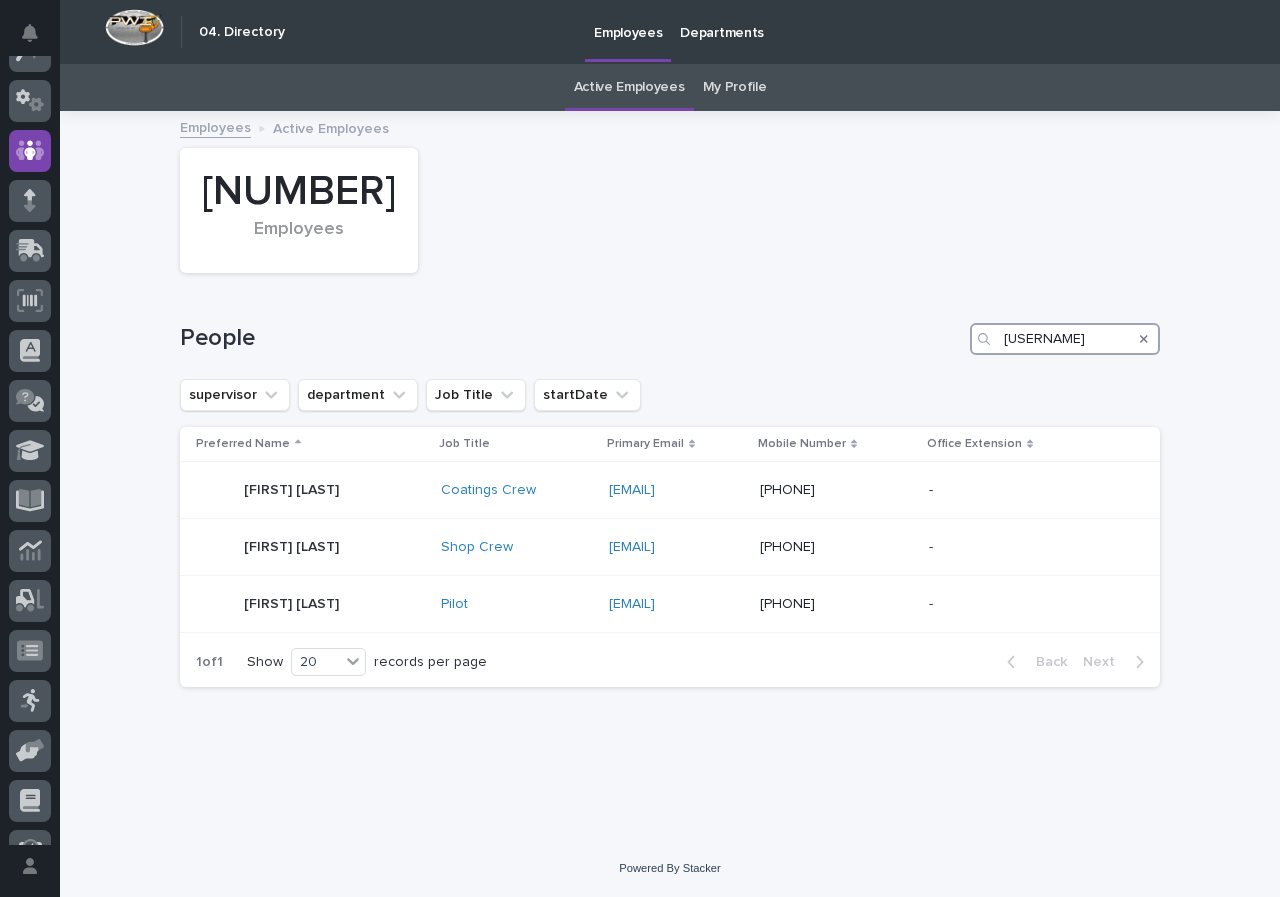 scroll, scrollTop: 0, scrollLeft: 0, axis: both 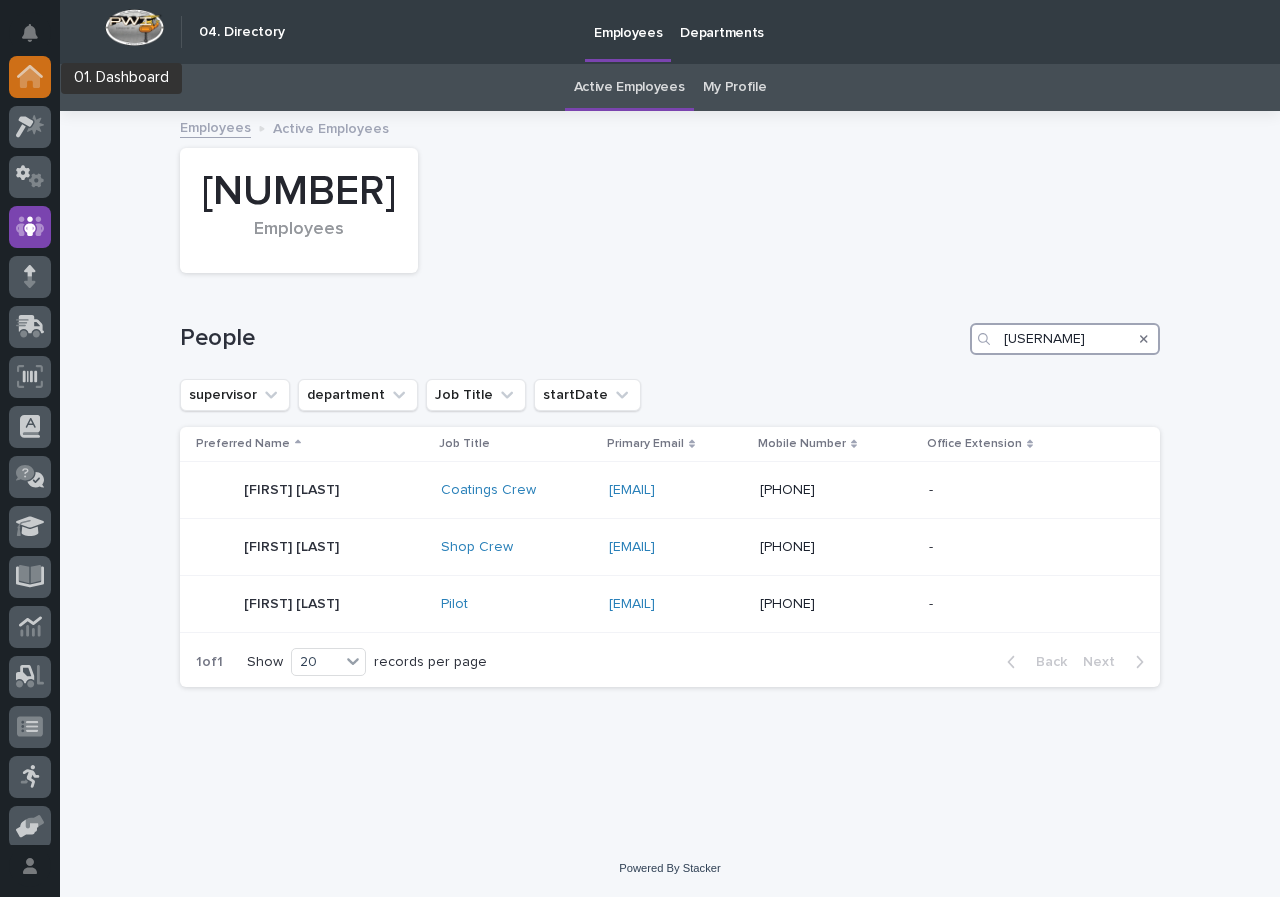 type on "bob" 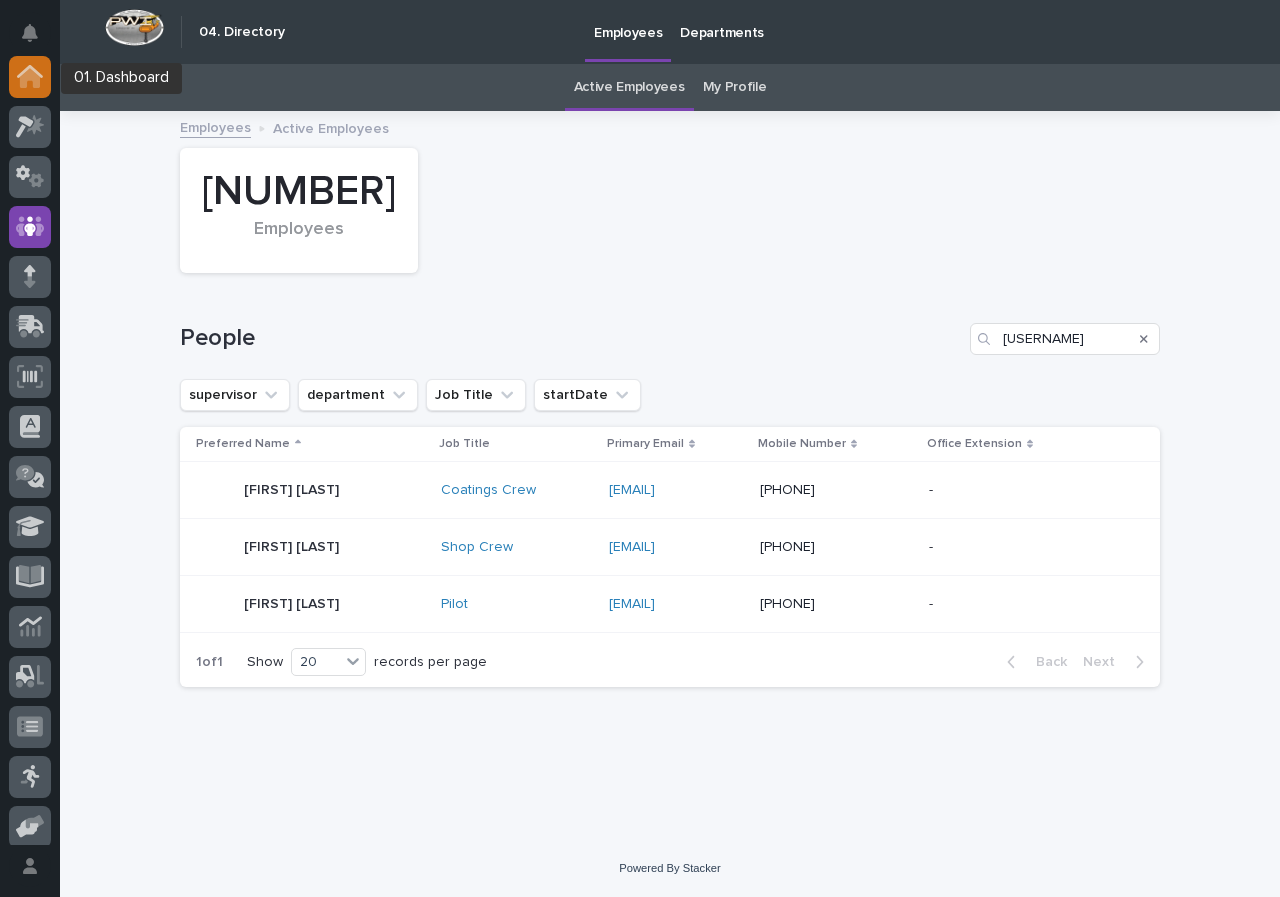 click at bounding box center (30, 77) 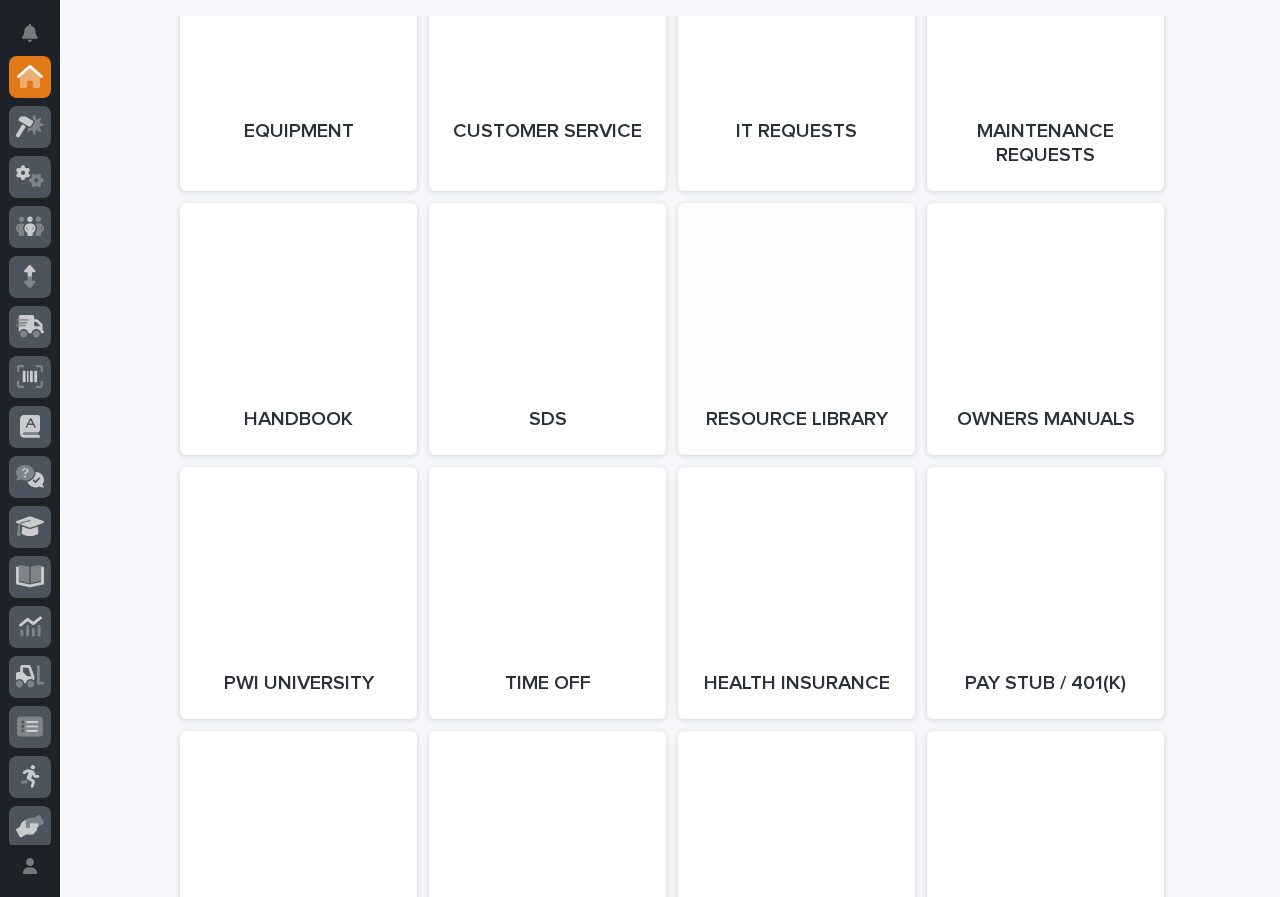 scroll, scrollTop: 2500, scrollLeft: 0, axis: vertical 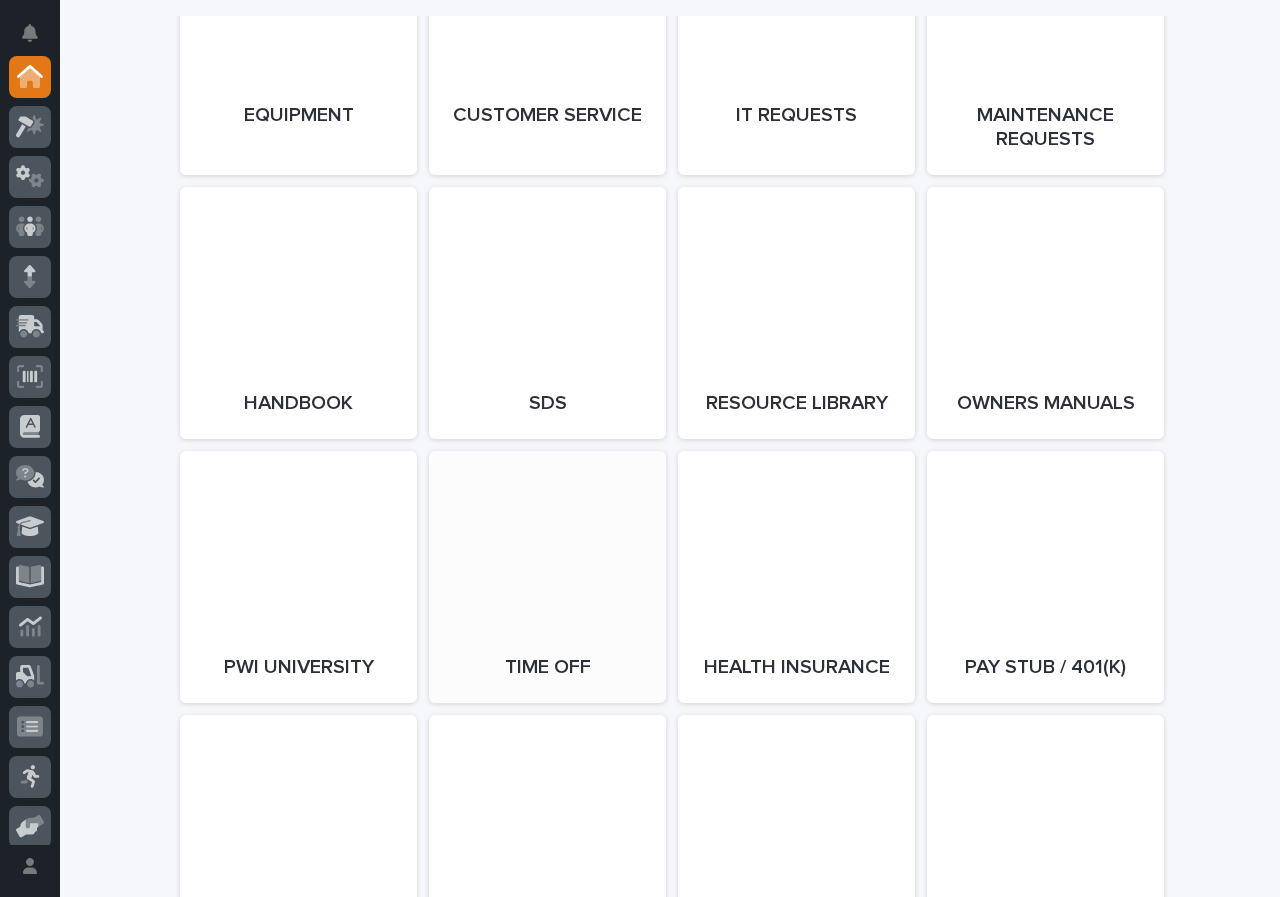 click on "Open Link" at bounding box center [547, 577] 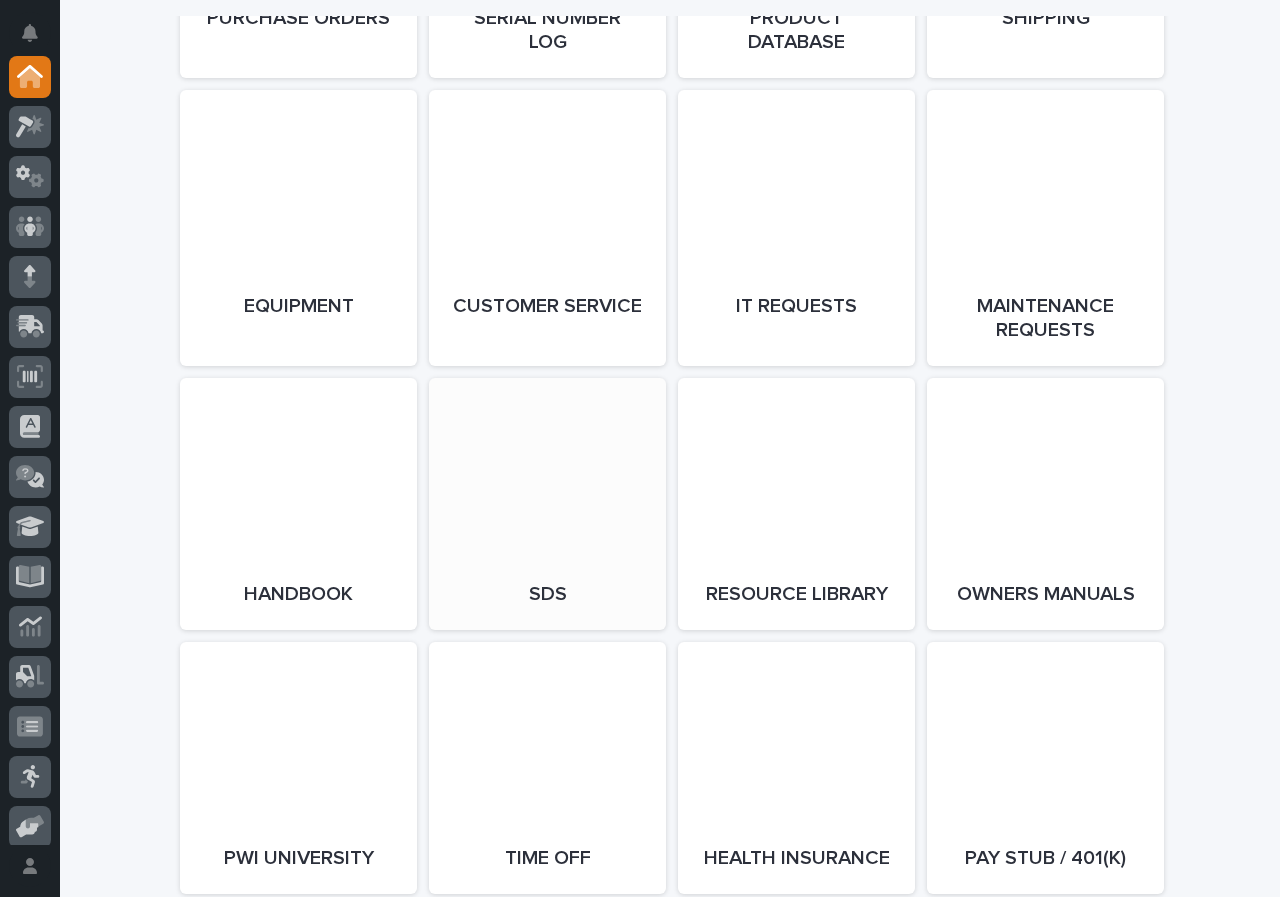 scroll, scrollTop: 2300, scrollLeft: 0, axis: vertical 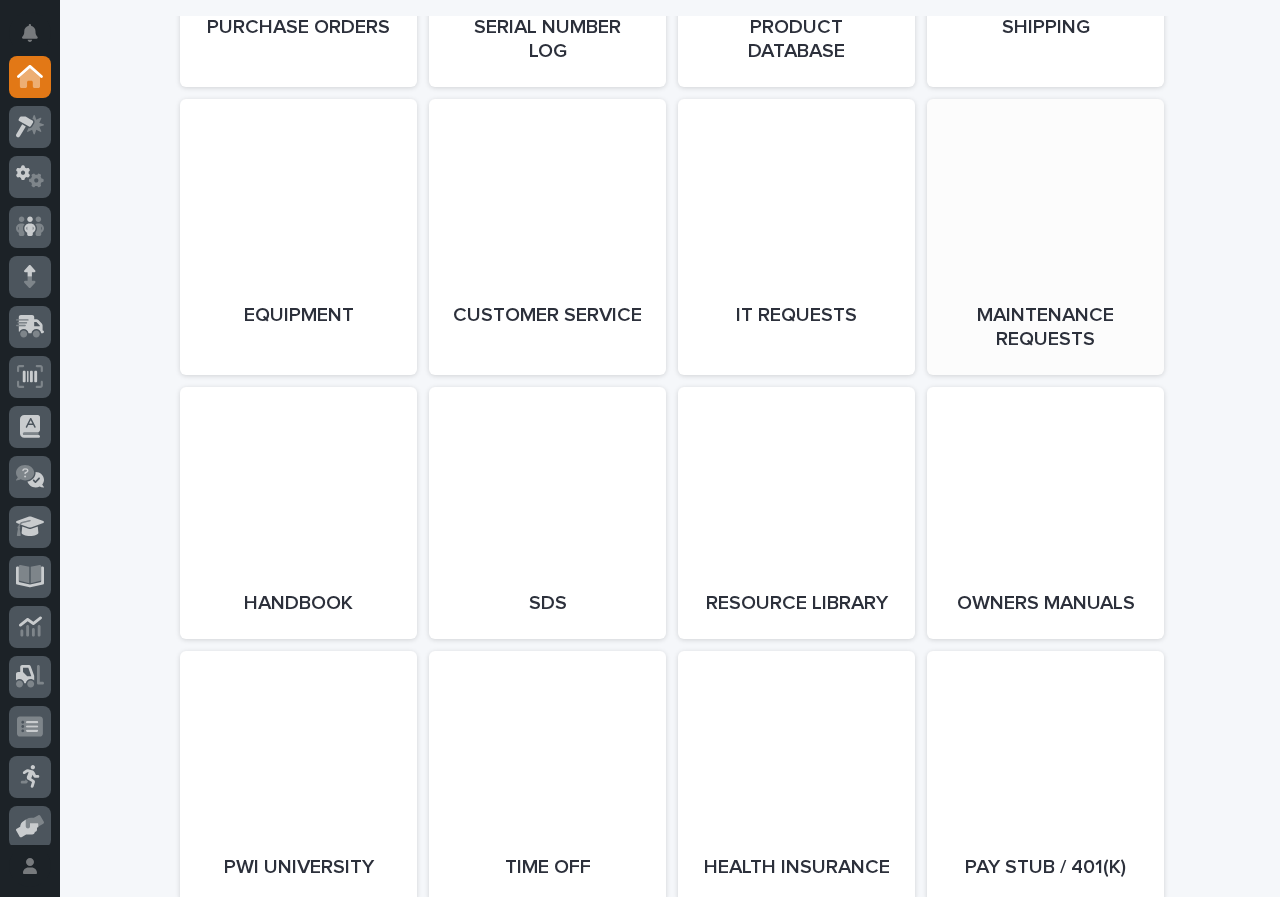 click on "Open Link" at bounding box center [1045, 237] 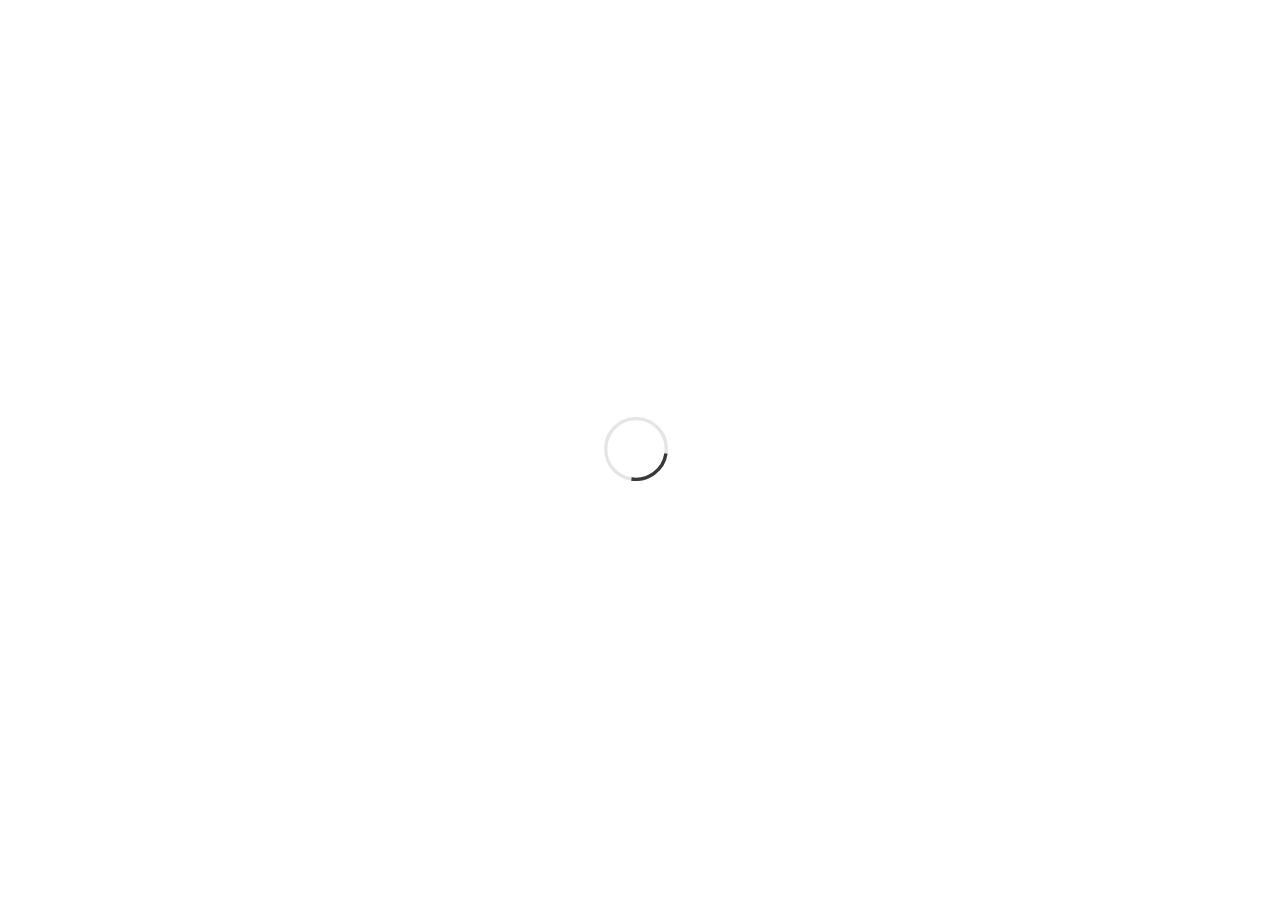 scroll, scrollTop: 0, scrollLeft: 0, axis: both 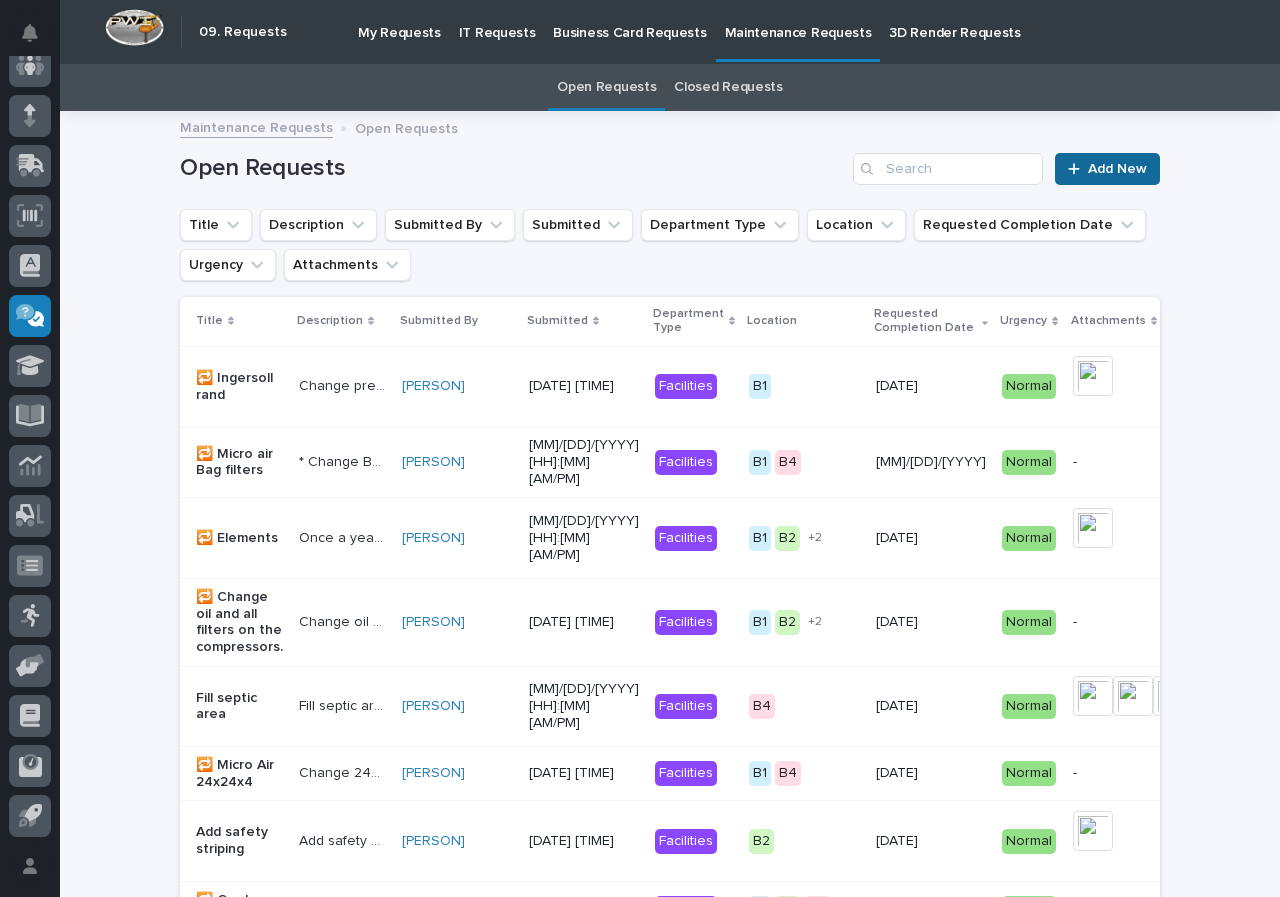 click on "Add New" at bounding box center [1107, 169] 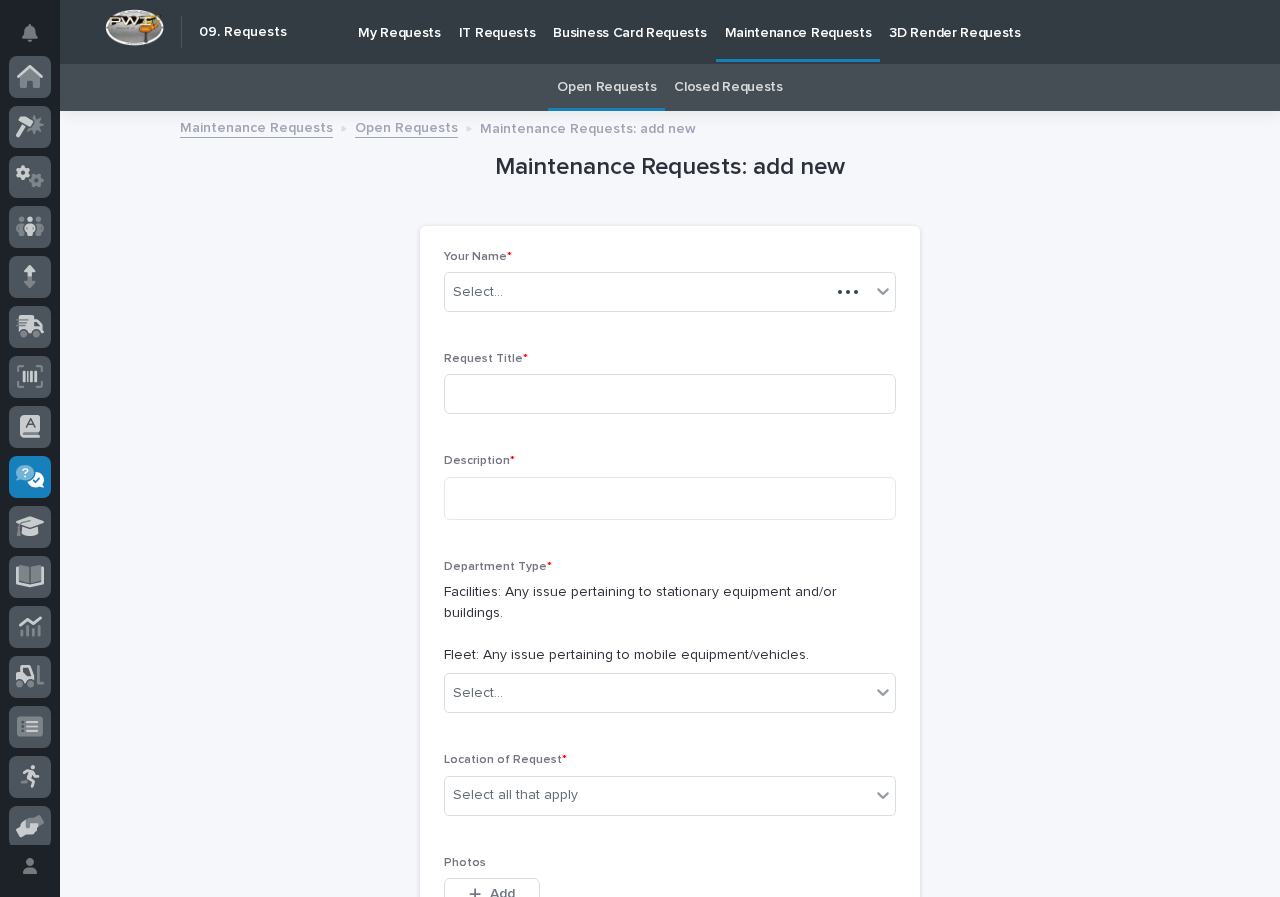 scroll, scrollTop: 64, scrollLeft: 0, axis: vertical 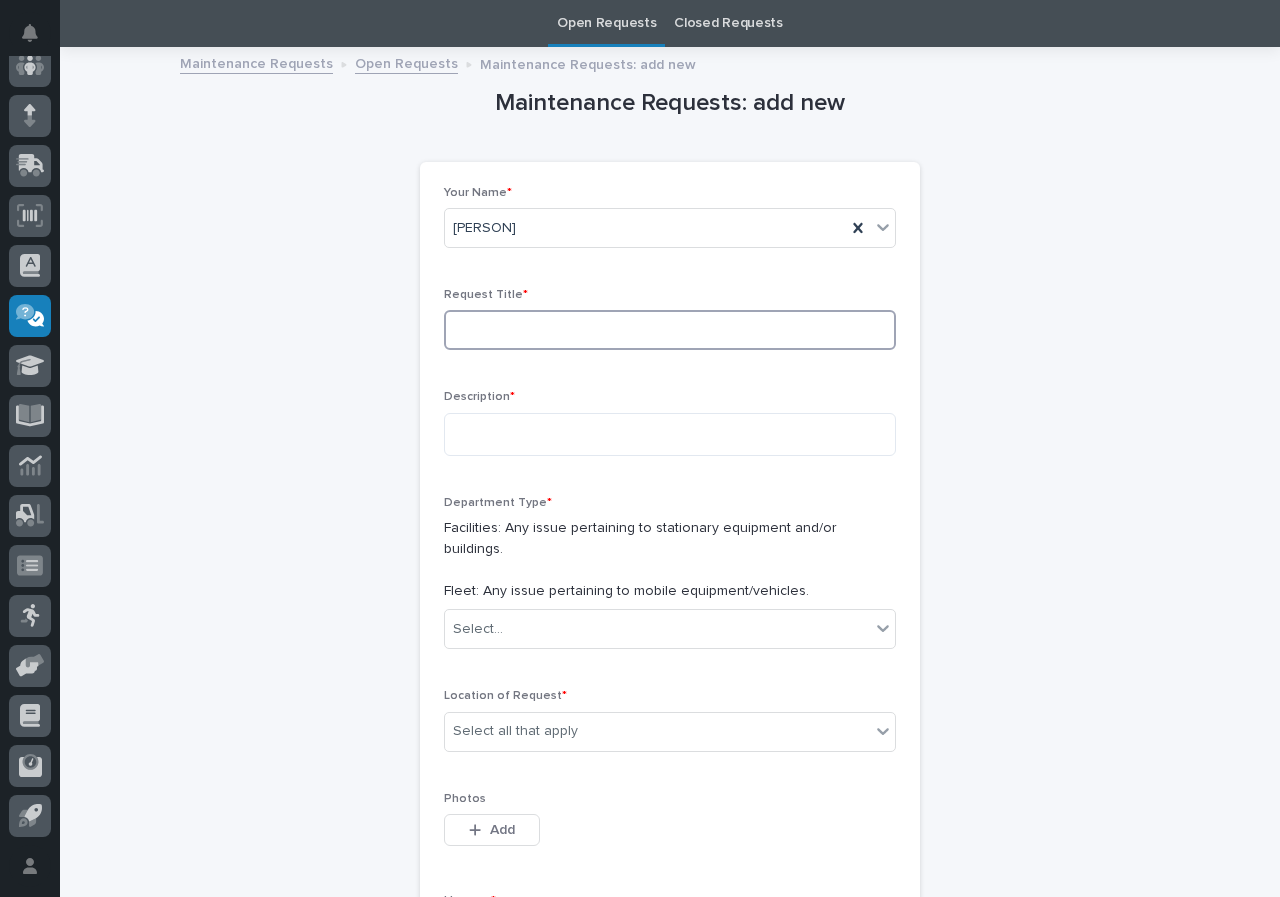 click at bounding box center [670, 330] 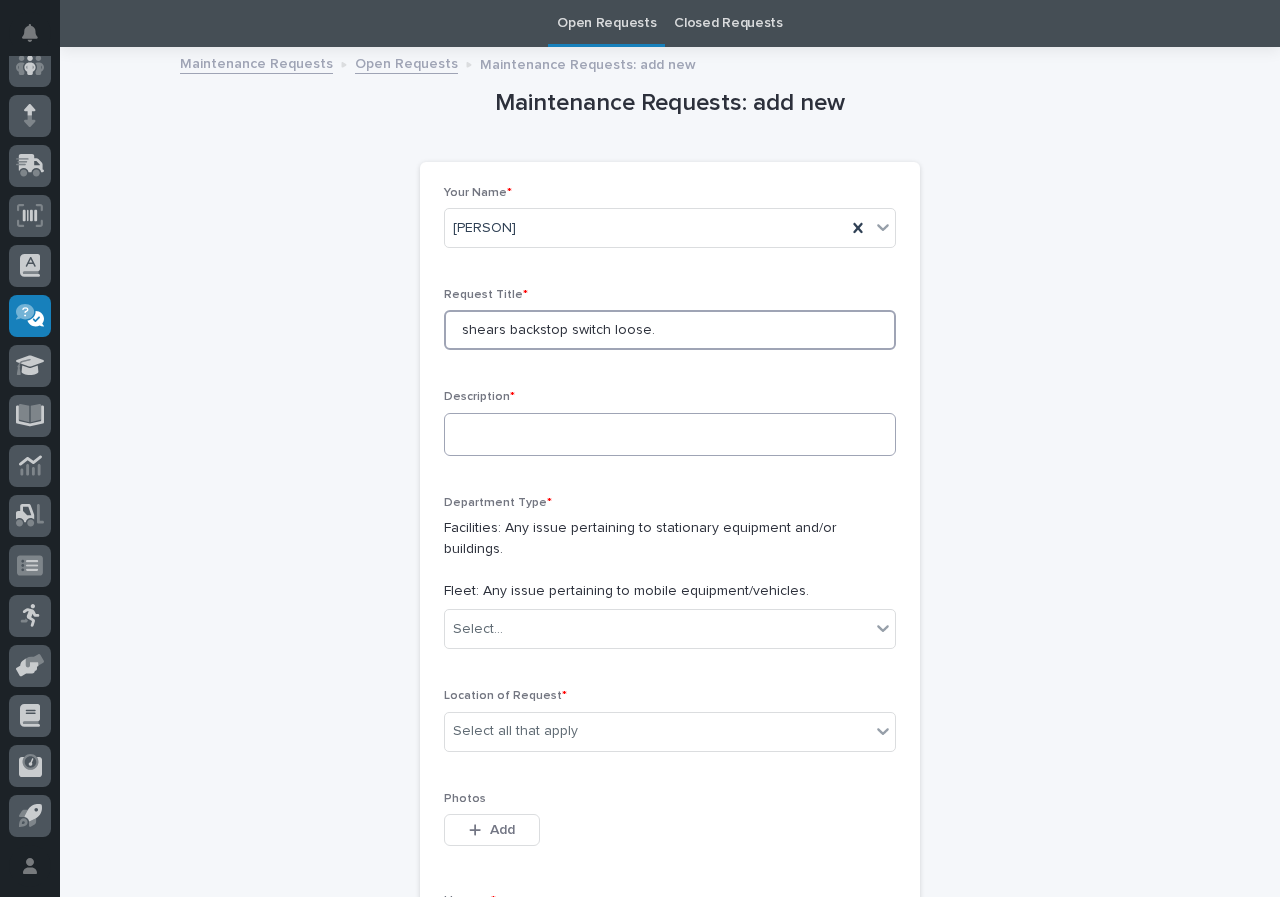 type on "shears backstop switch loose." 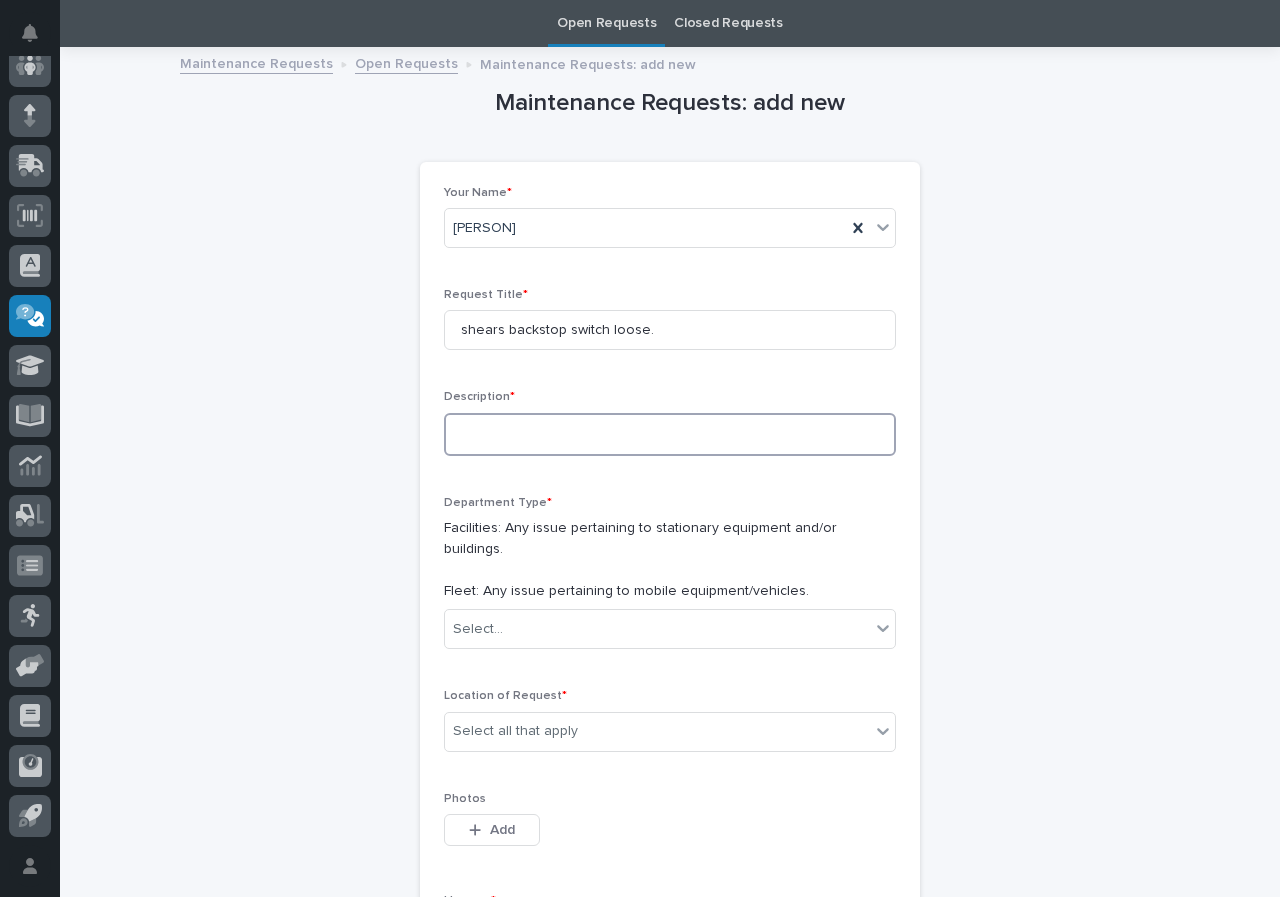drag, startPoint x: 526, startPoint y: 438, endPoint x: 441, endPoint y: 827, distance: 398.17834 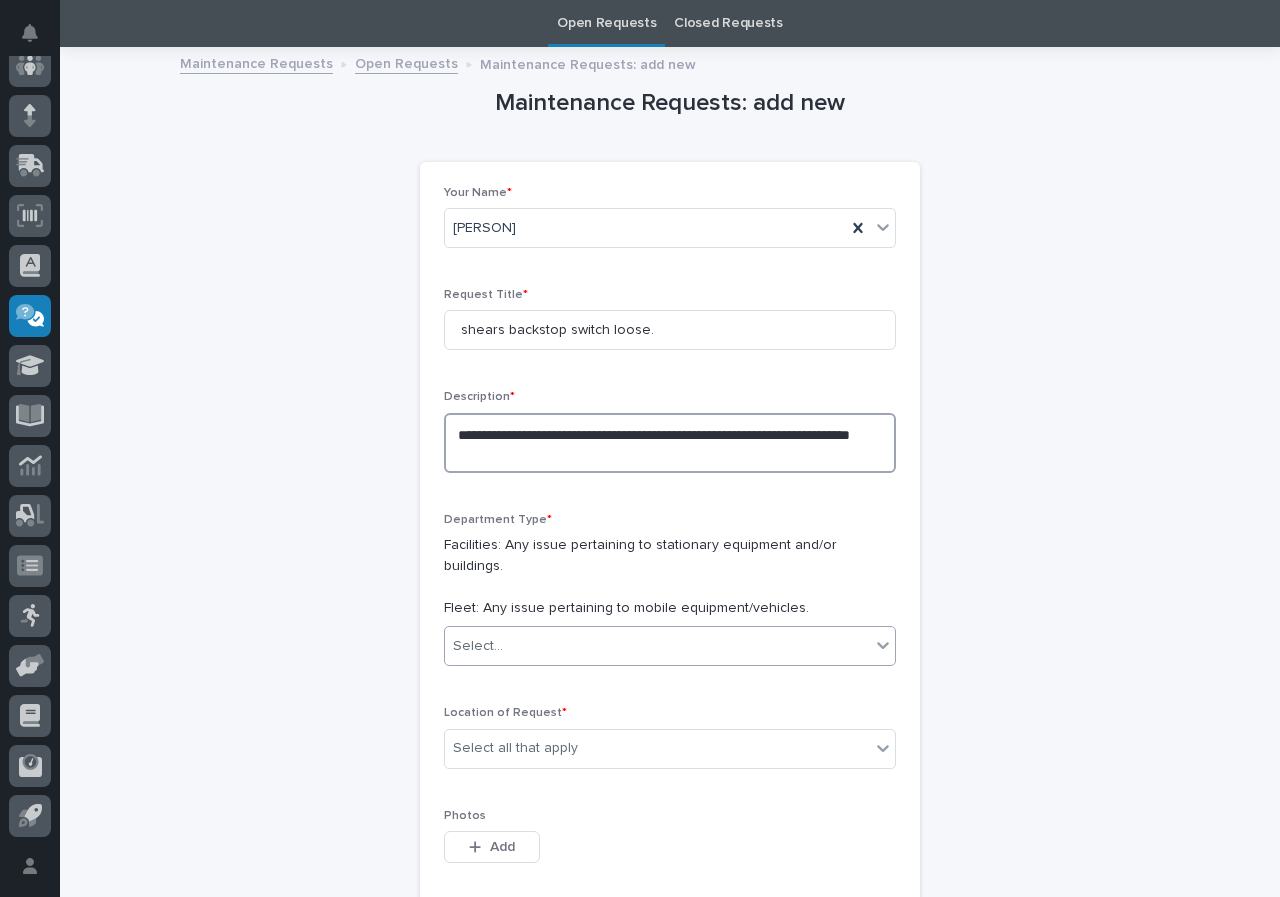 type on "**********" 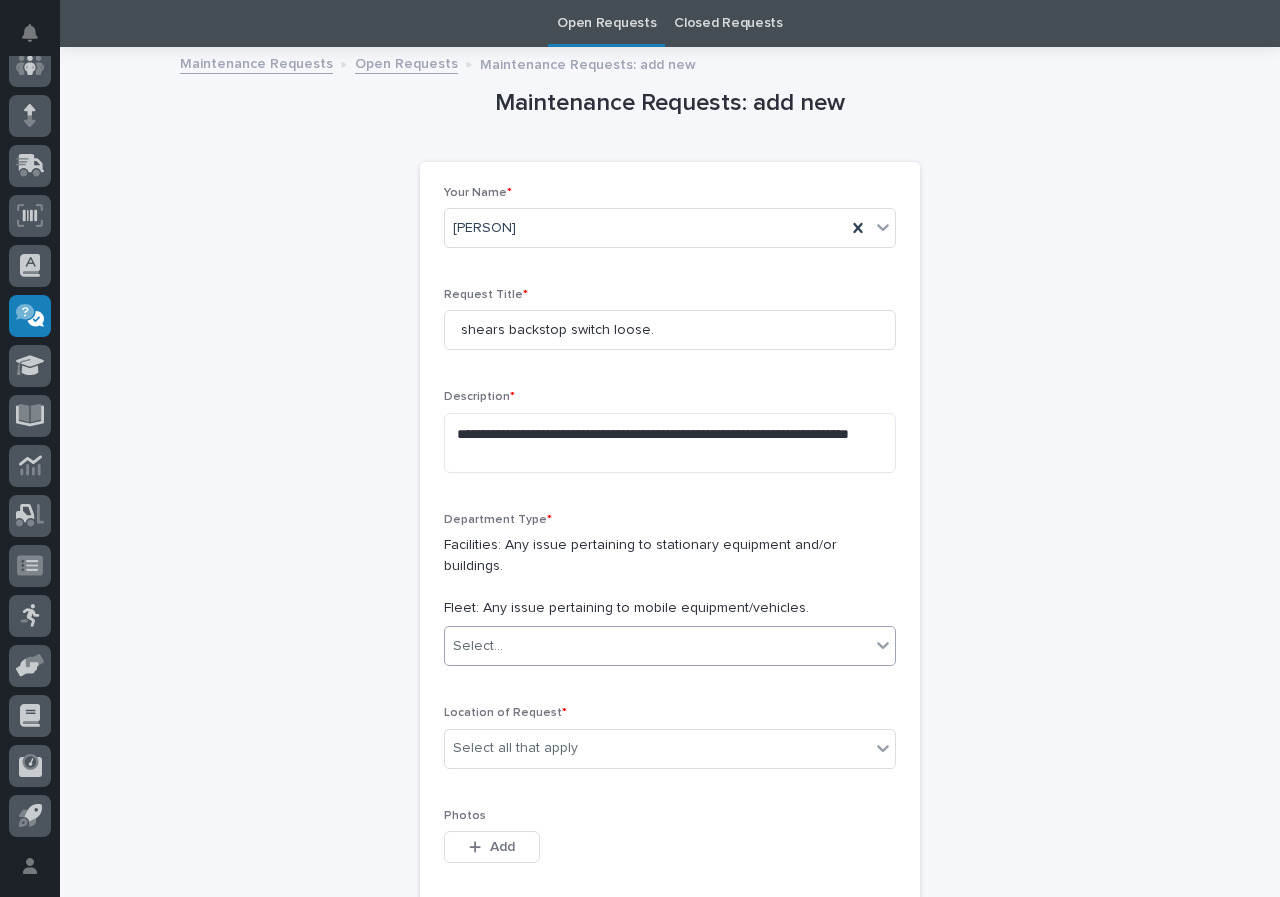 click on "Select..." at bounding box center (657, 646) 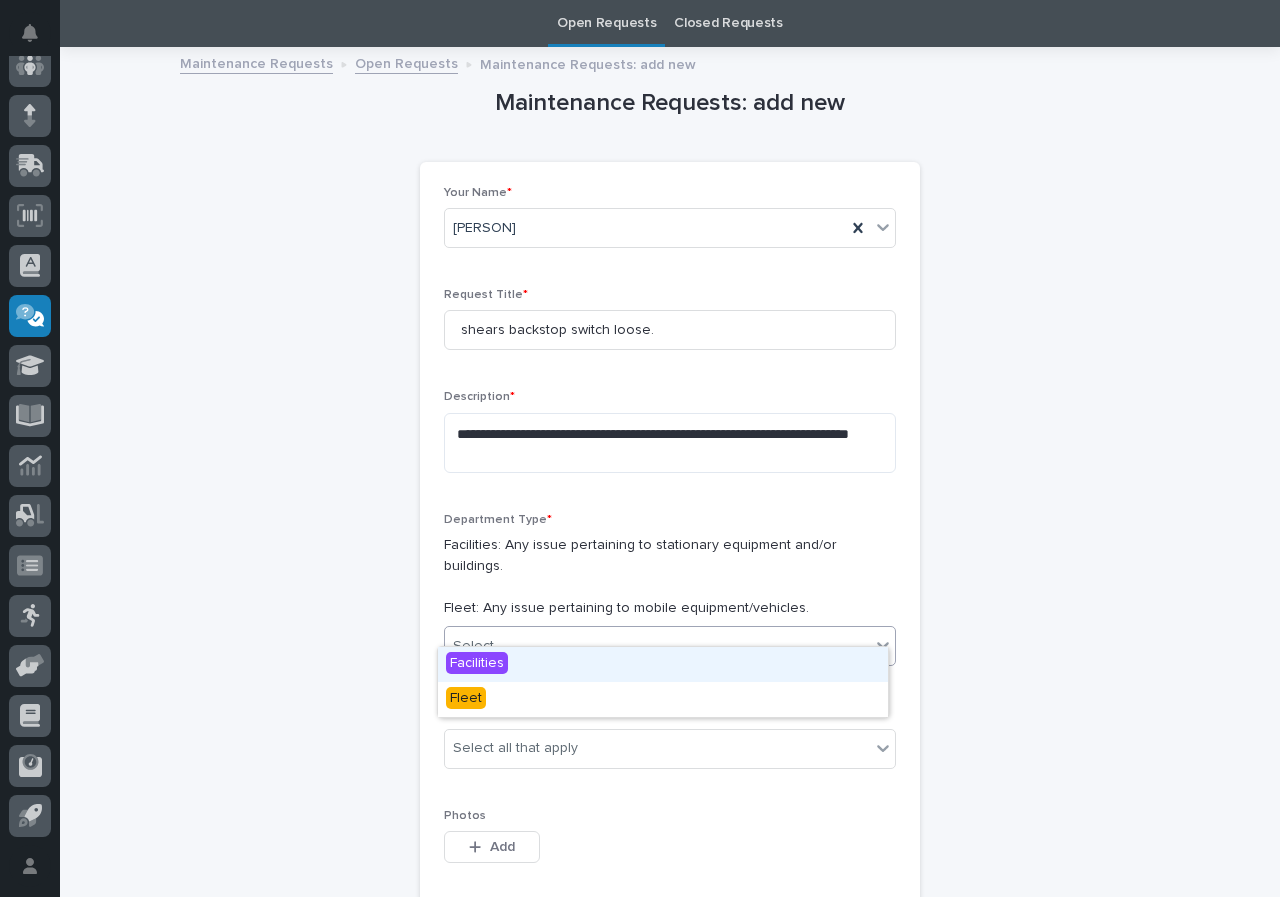 click on "Facilities" at bounding box center [663, 664] 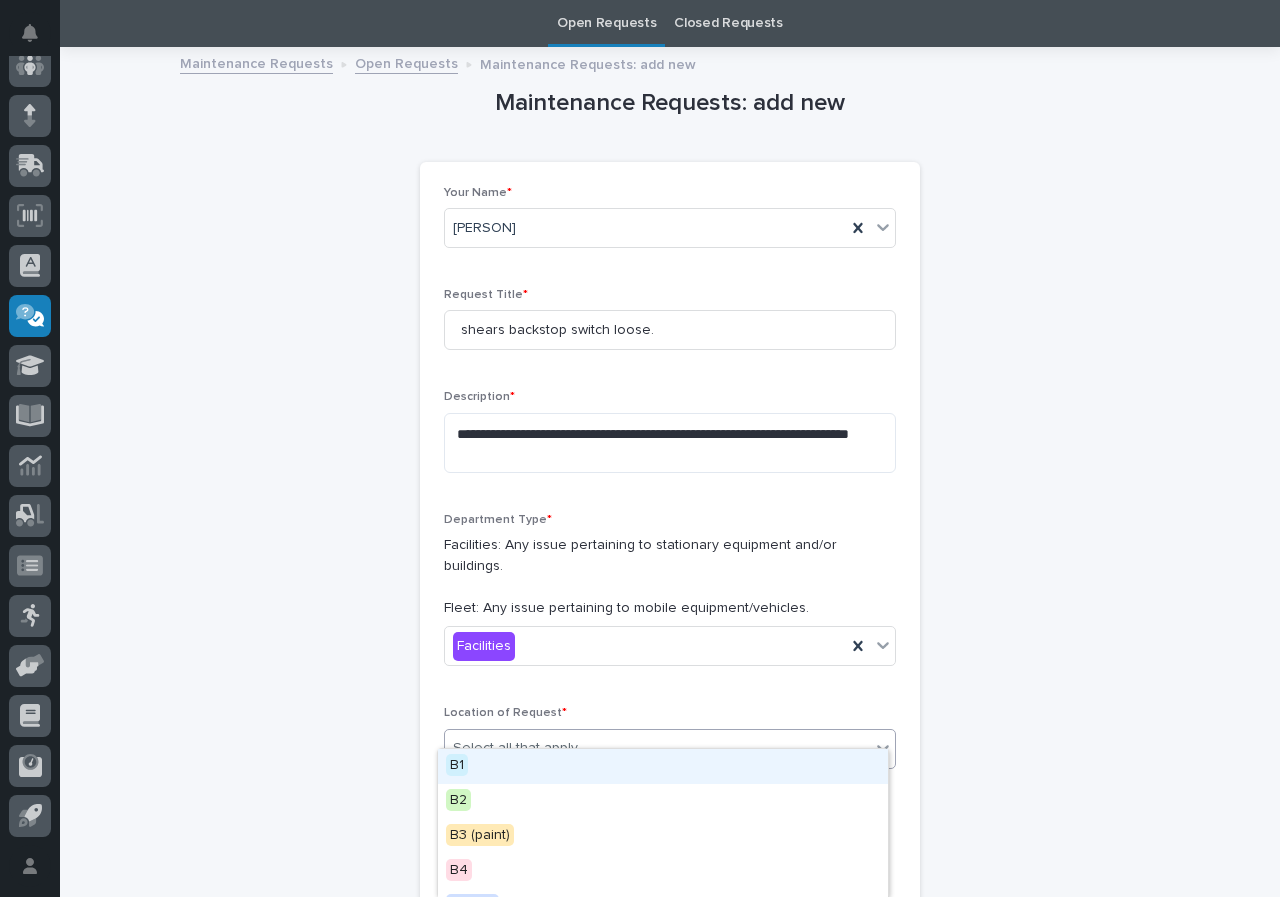 drag, startPoint x: 573, startPoint y: 728, endPoint x: 604, endPoint y: 715, distance: 33.61547 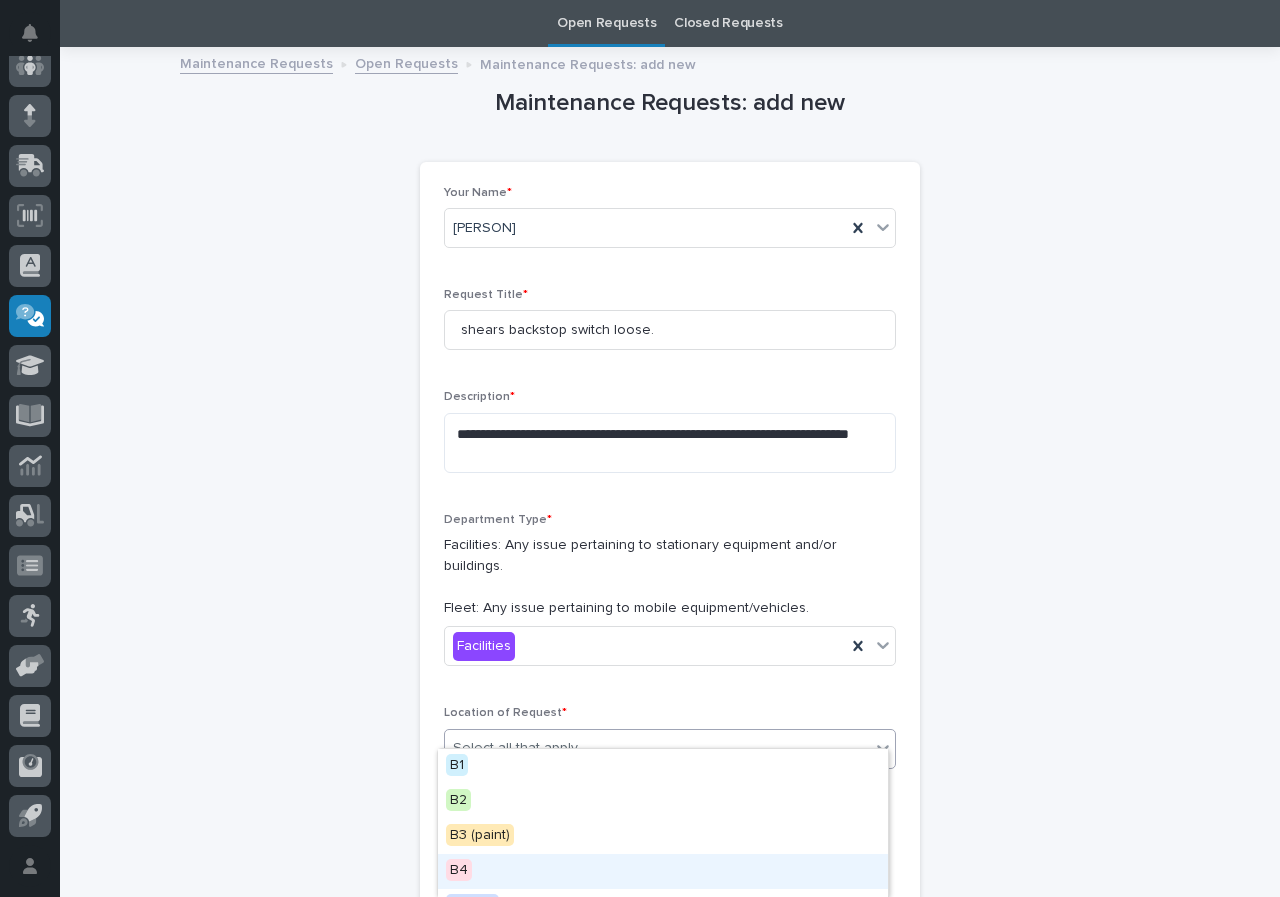 click on "B4" at bounding box center (663, 871) 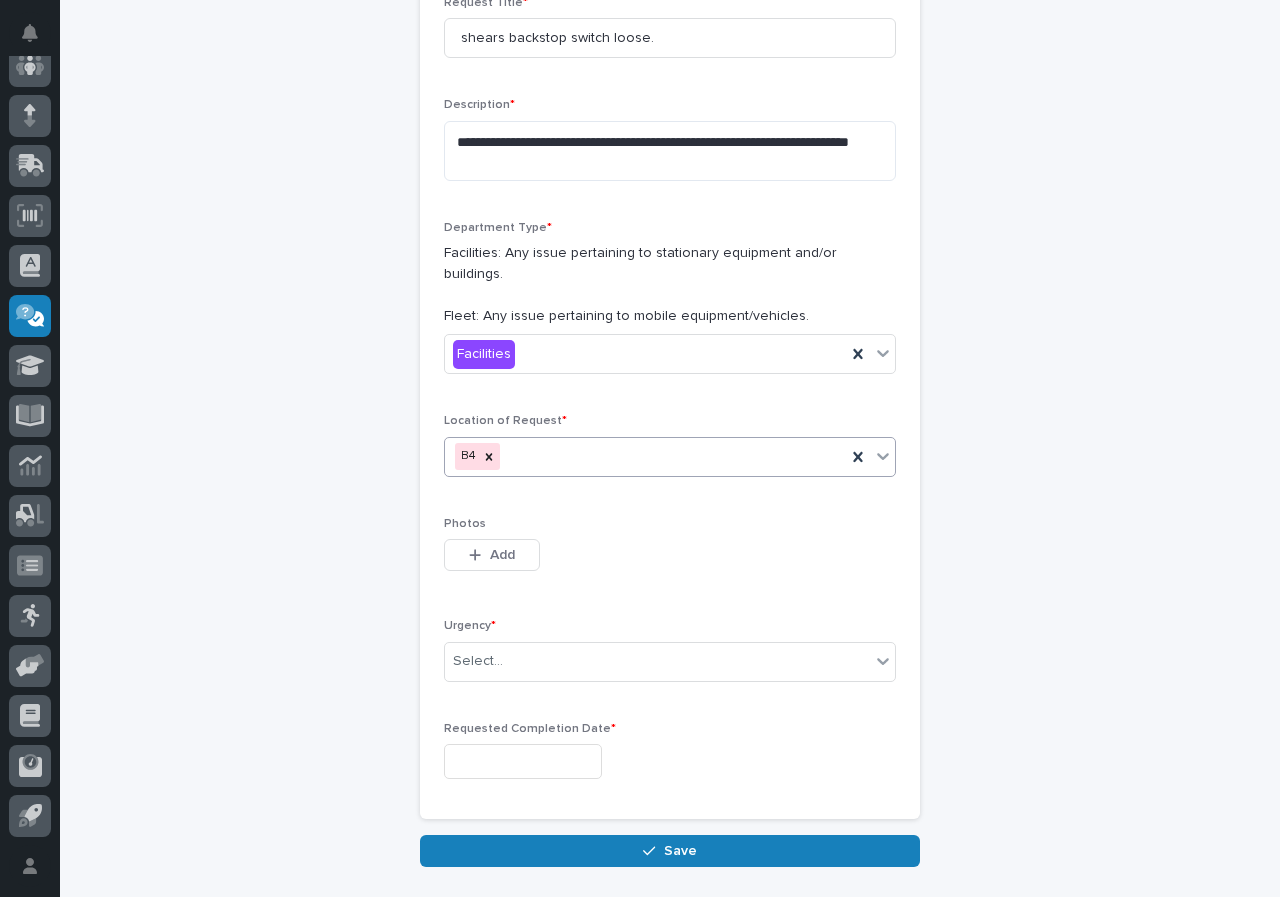 scroll, scrollTop: 364, scrollLeft: 0, axis: vertical 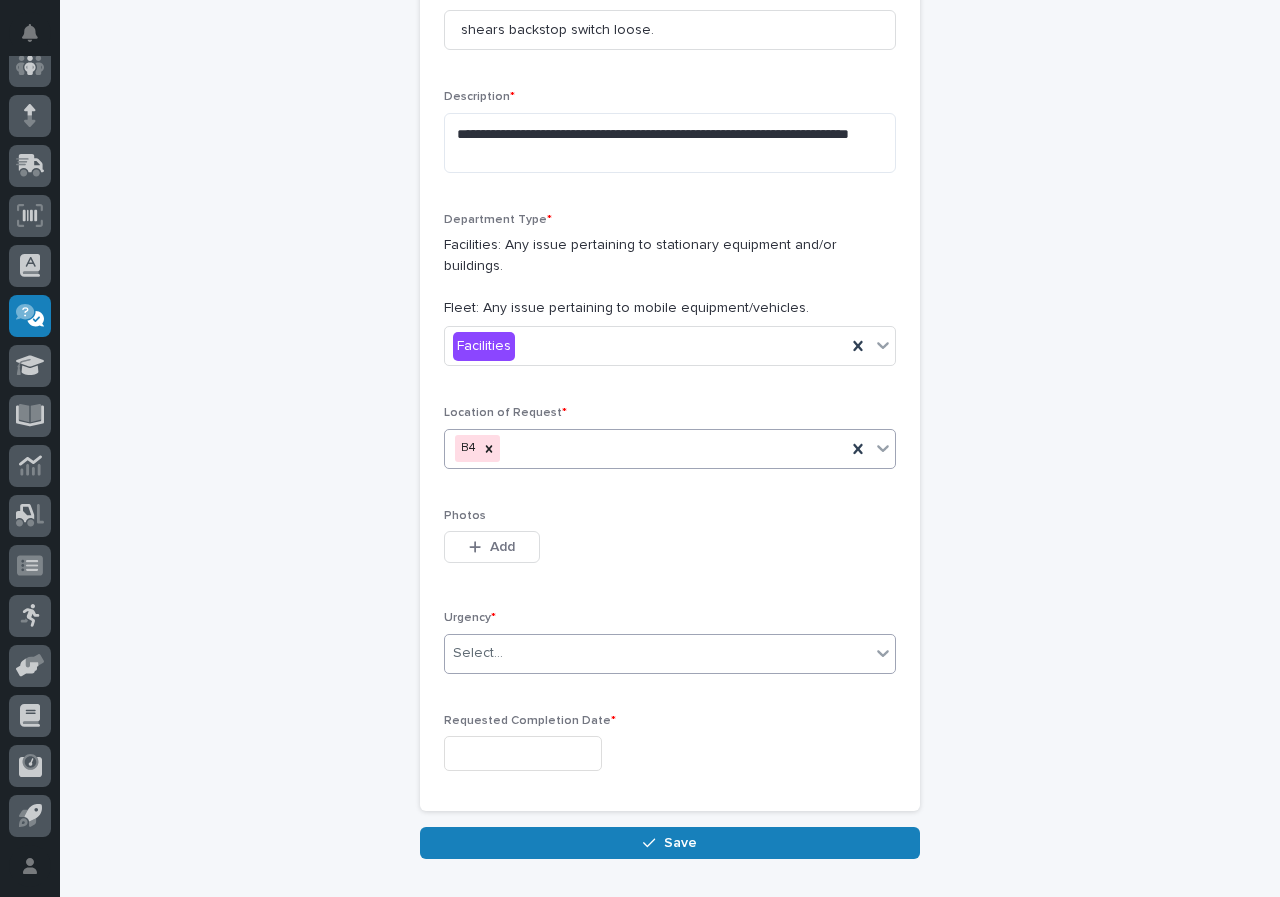 click on "Select..." at bounding box center (657, 653) 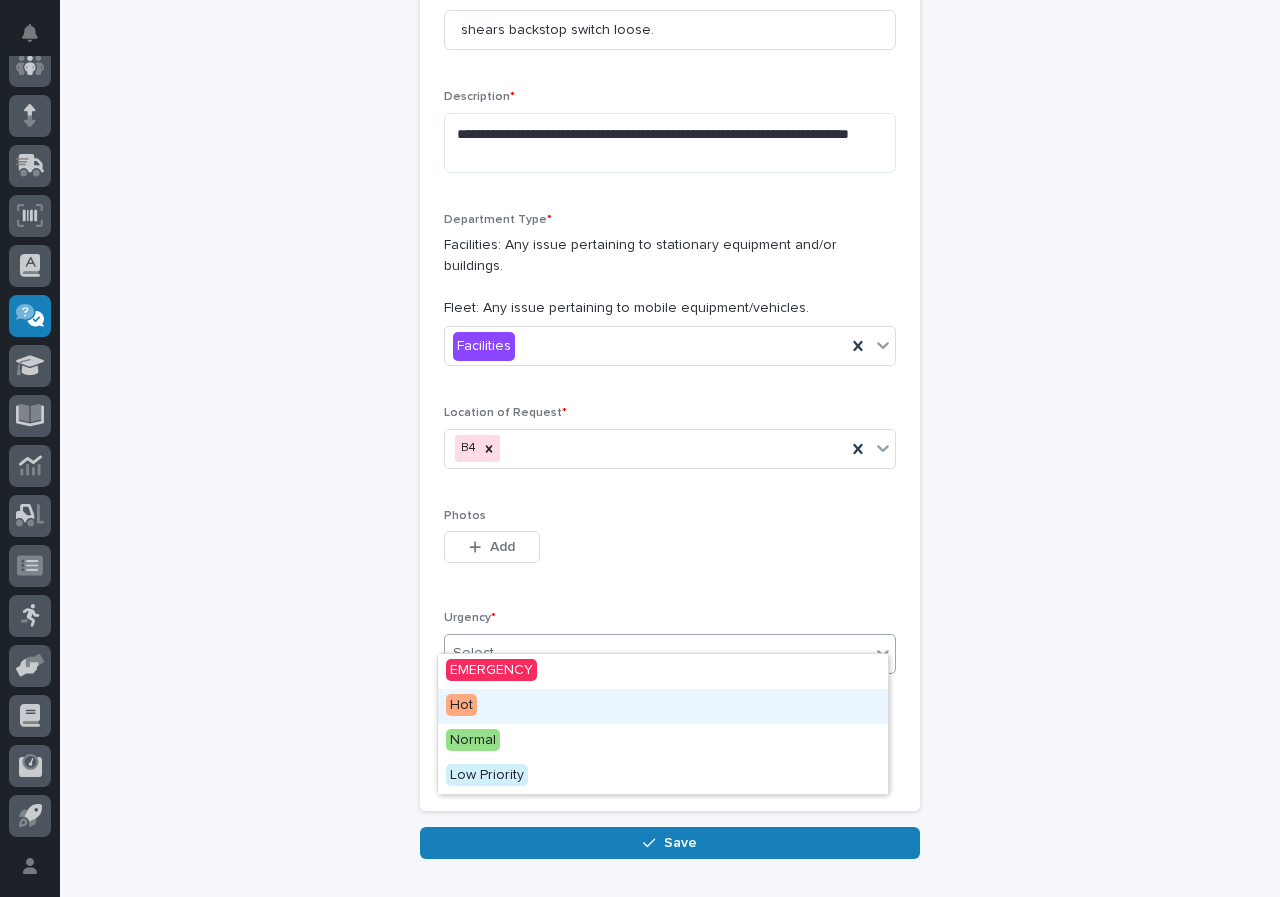 click on "Hot" at bounding box center [663, 706] 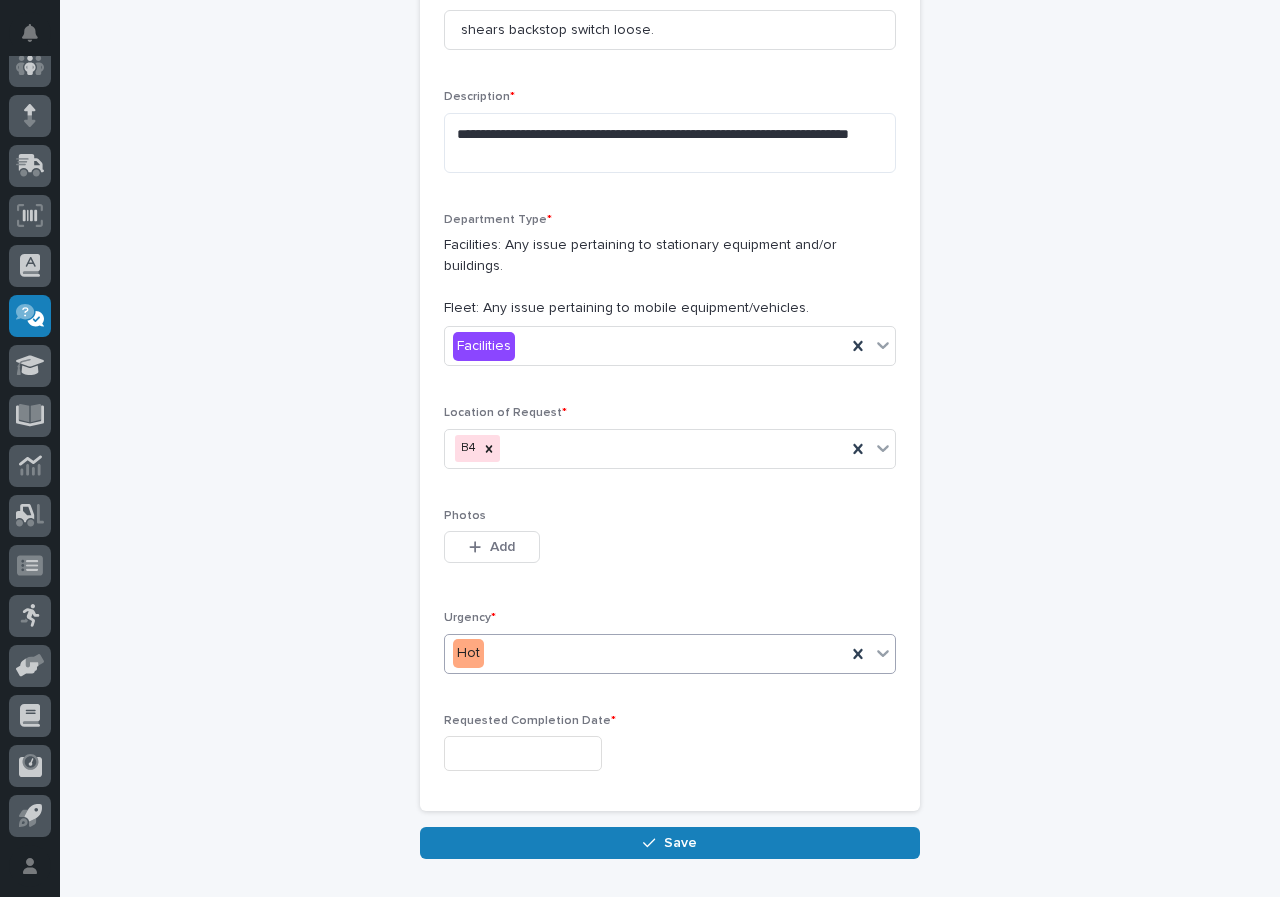 click at bounding box center (523, 753) 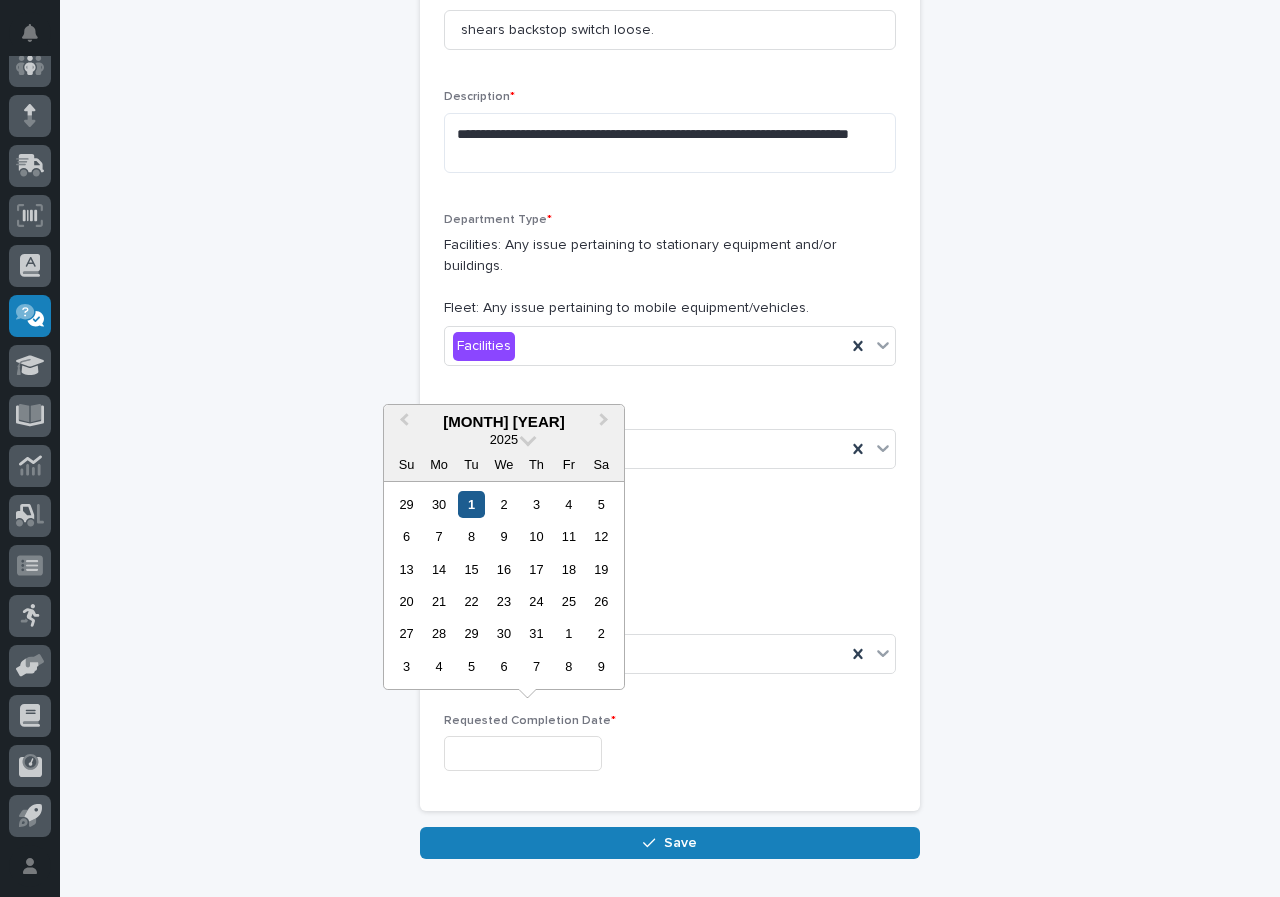 click on "1" at bounding box center [471, 504] 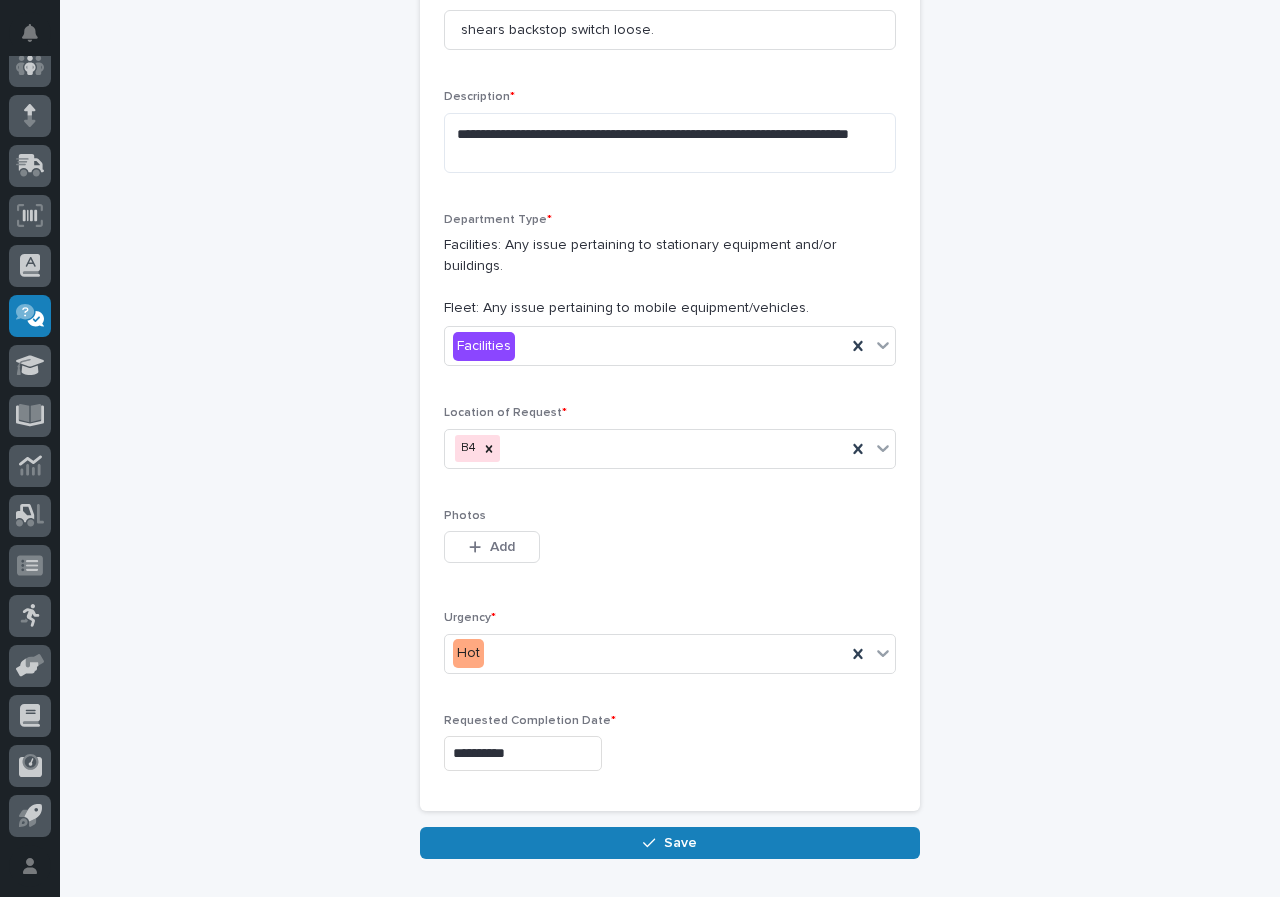 click on "**********" at bounding box center [670, 304] 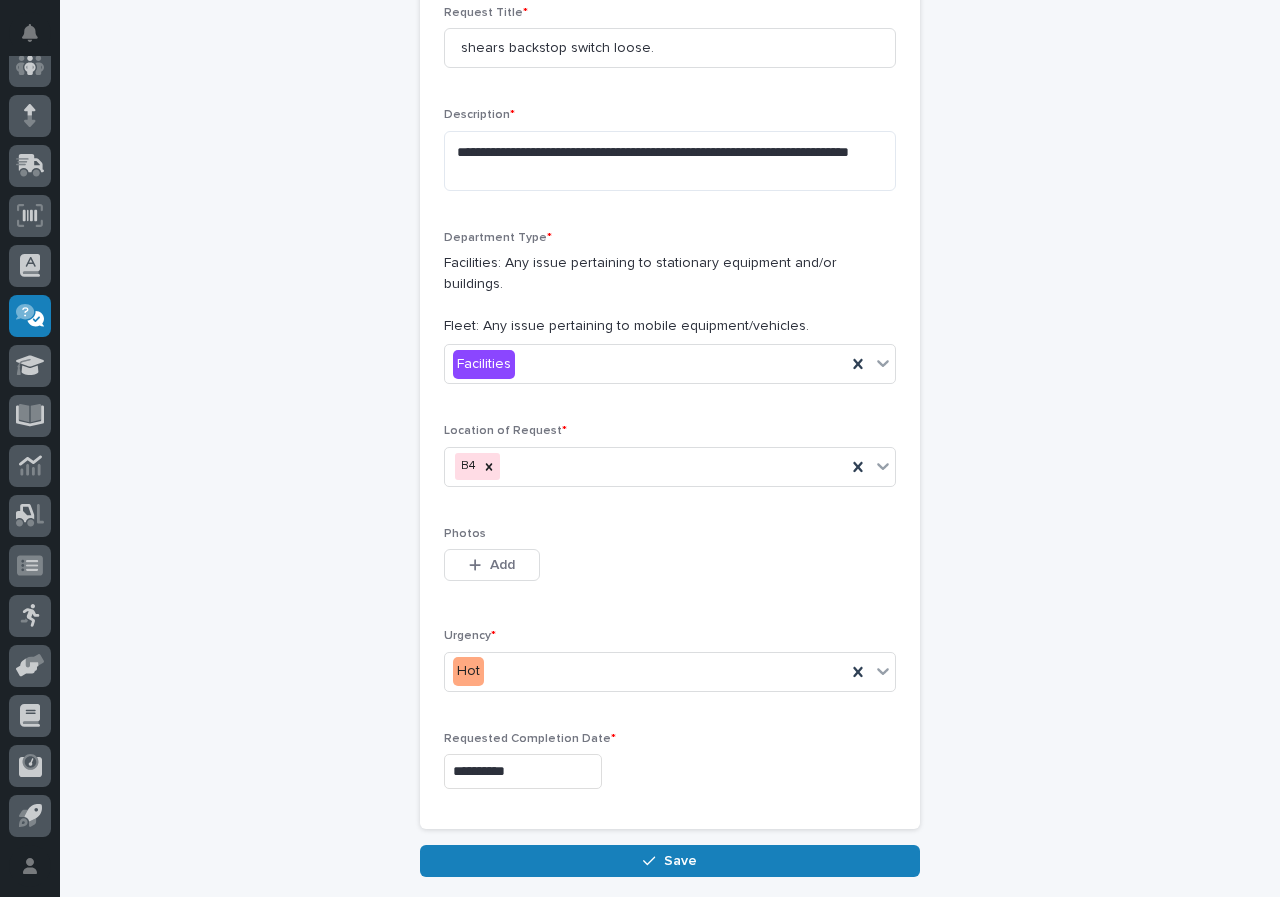 scroll, scrollTop: 462, scrollLeft: 0, axis: vertical 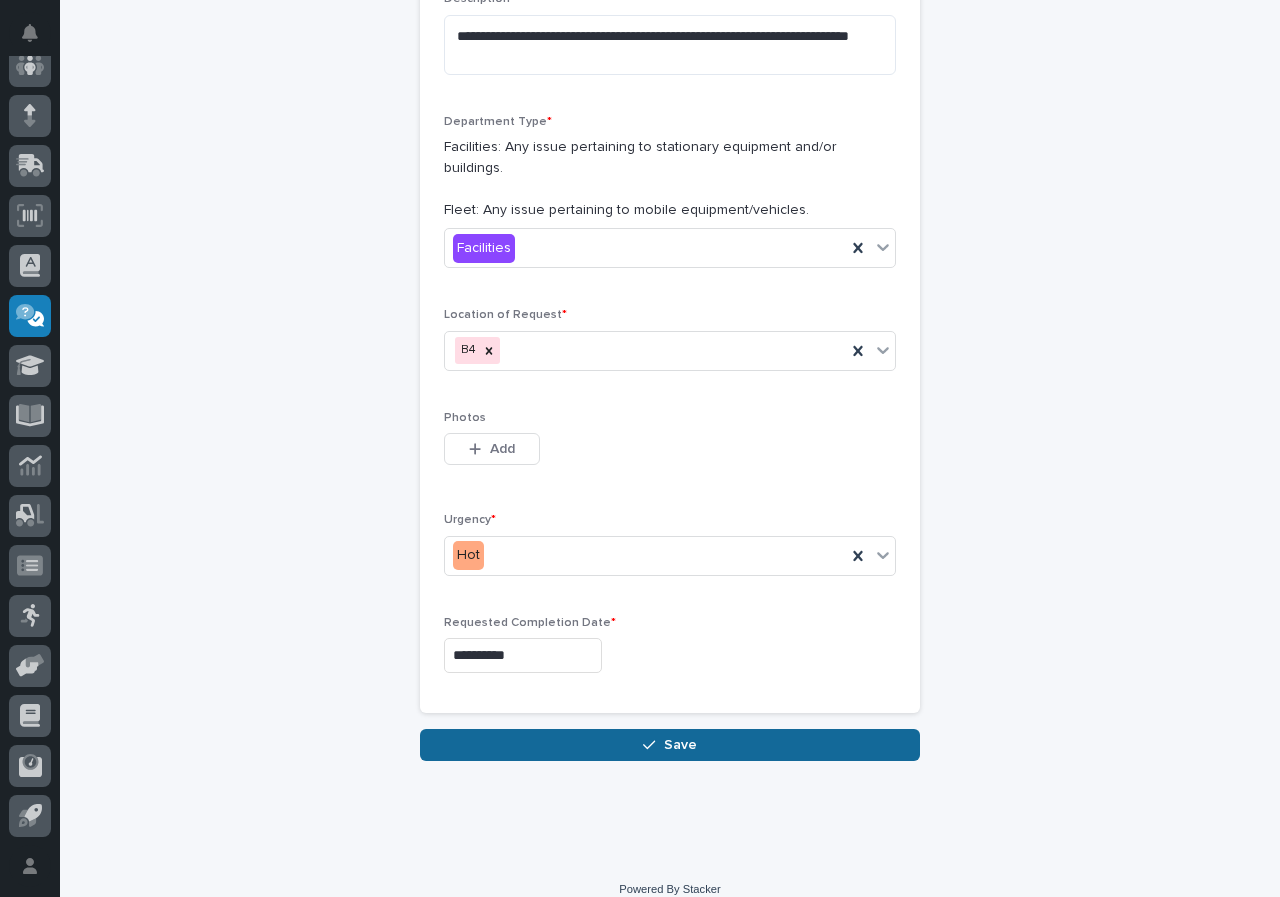 click on "Save" at bounding box center [670, 745] 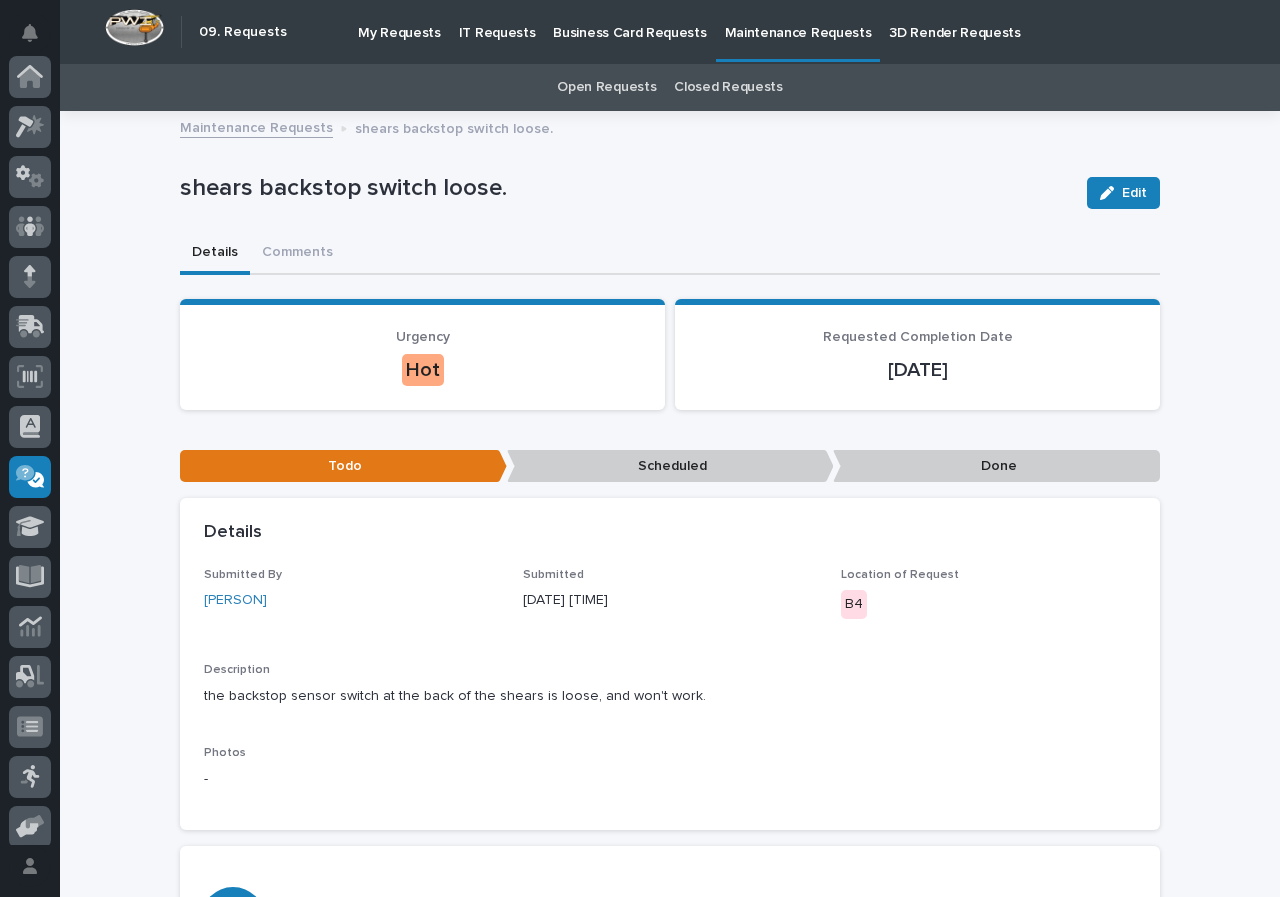 scroll, scrollTop: 161, scrollLeft: 0, axis: vertical 